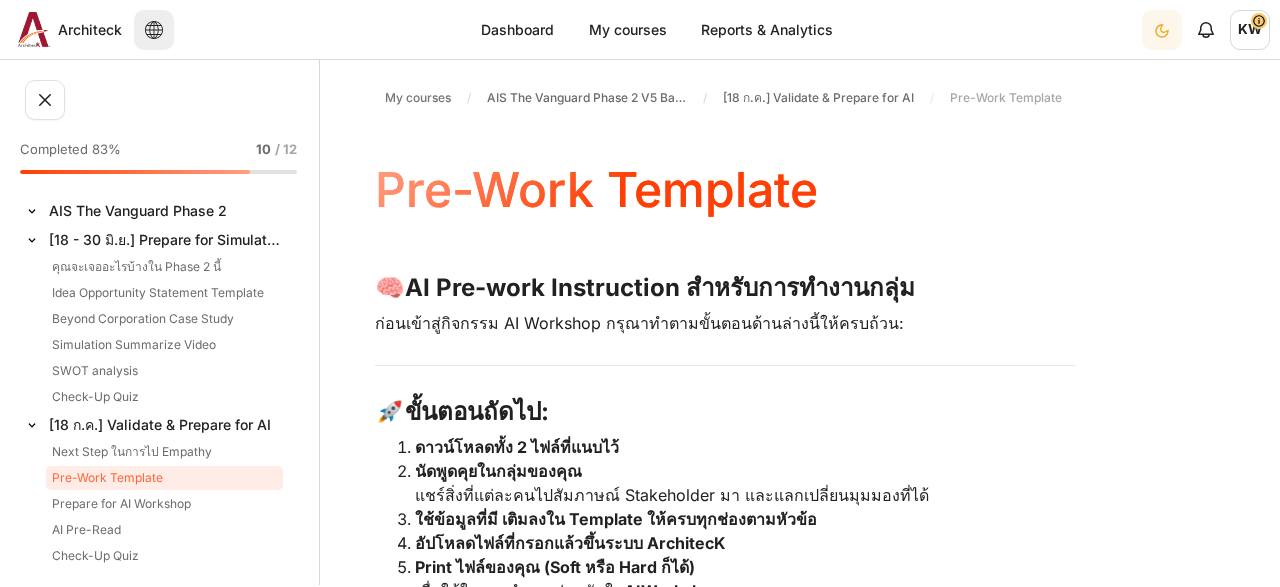 scroll, scrollTop: 0, scrollLeft: 0, axis: both 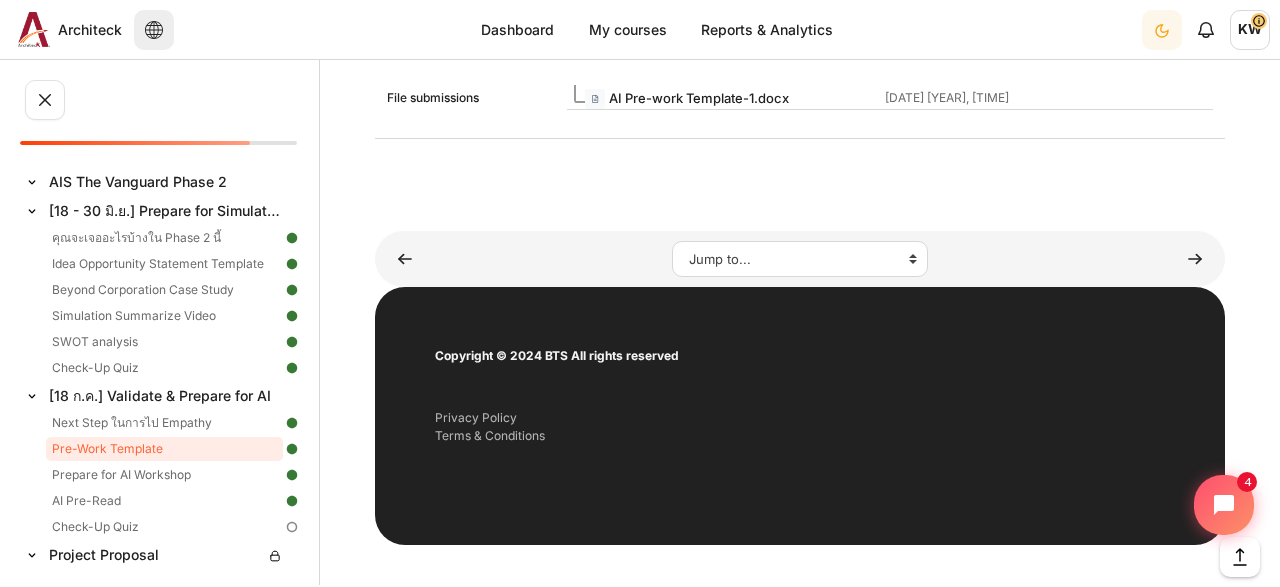 click at bounding box center [292, 527] 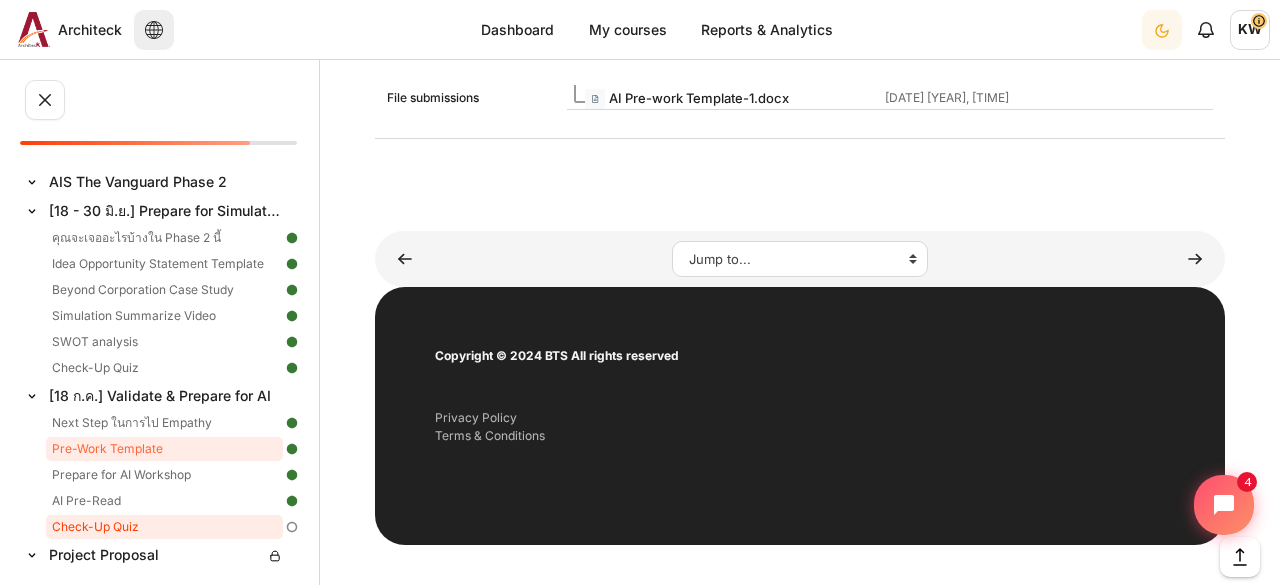 click on "Check-Up Quiz" at bounding box center (164, 527) 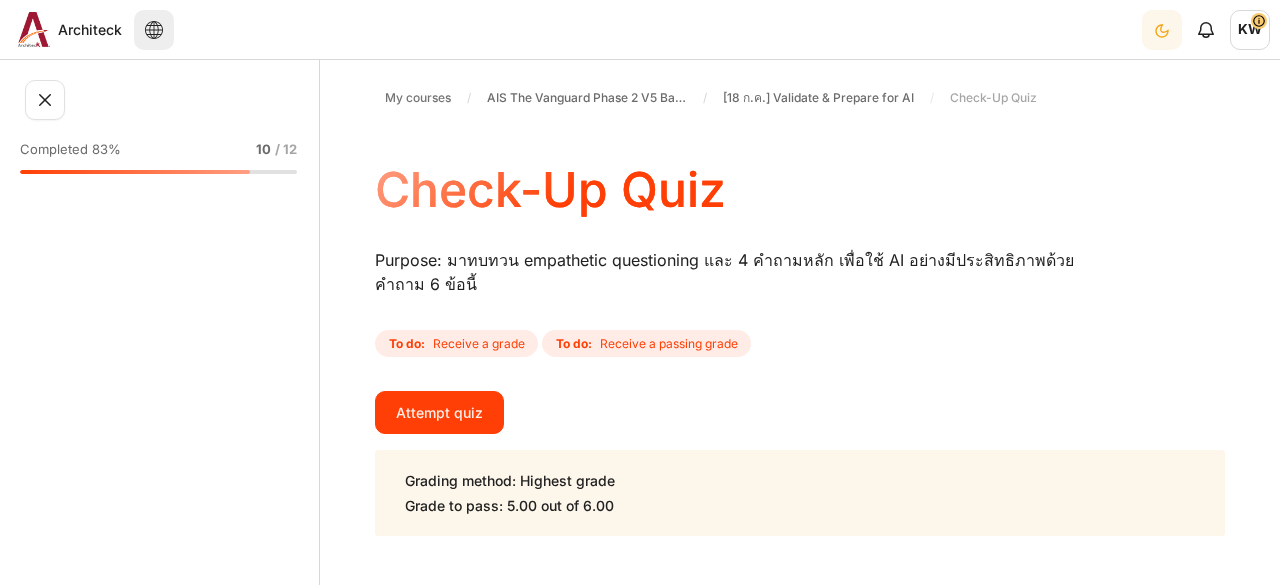 scroll, scrollTop: 0, scrollLeft: 0, axis: both 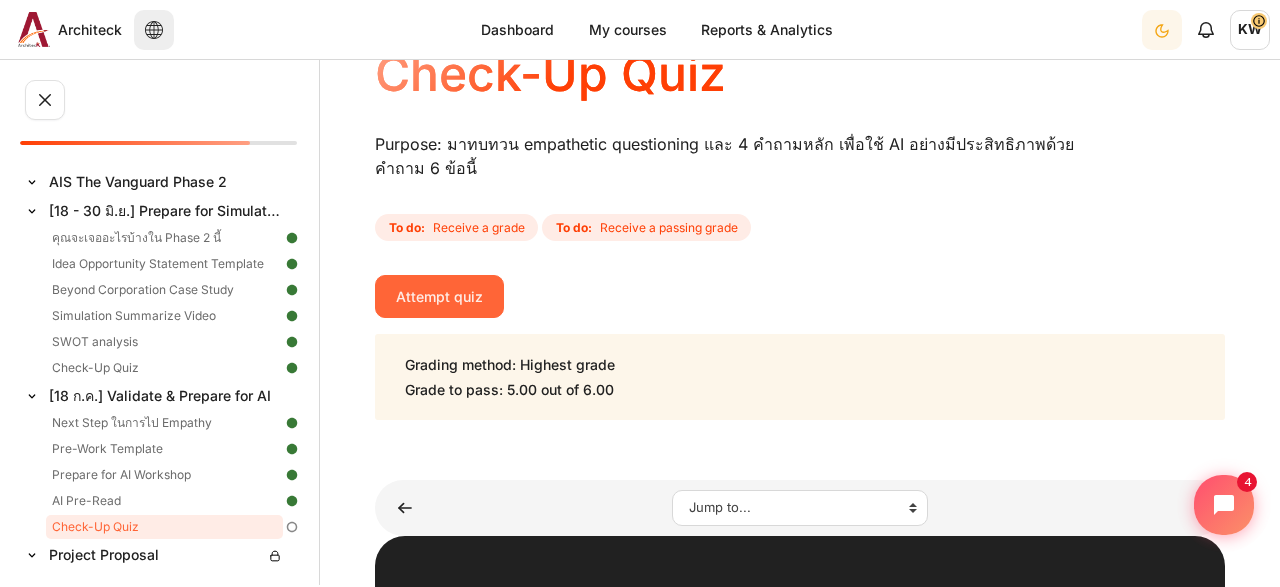click on "Attempt quiz" at bounding box center [439, 296] 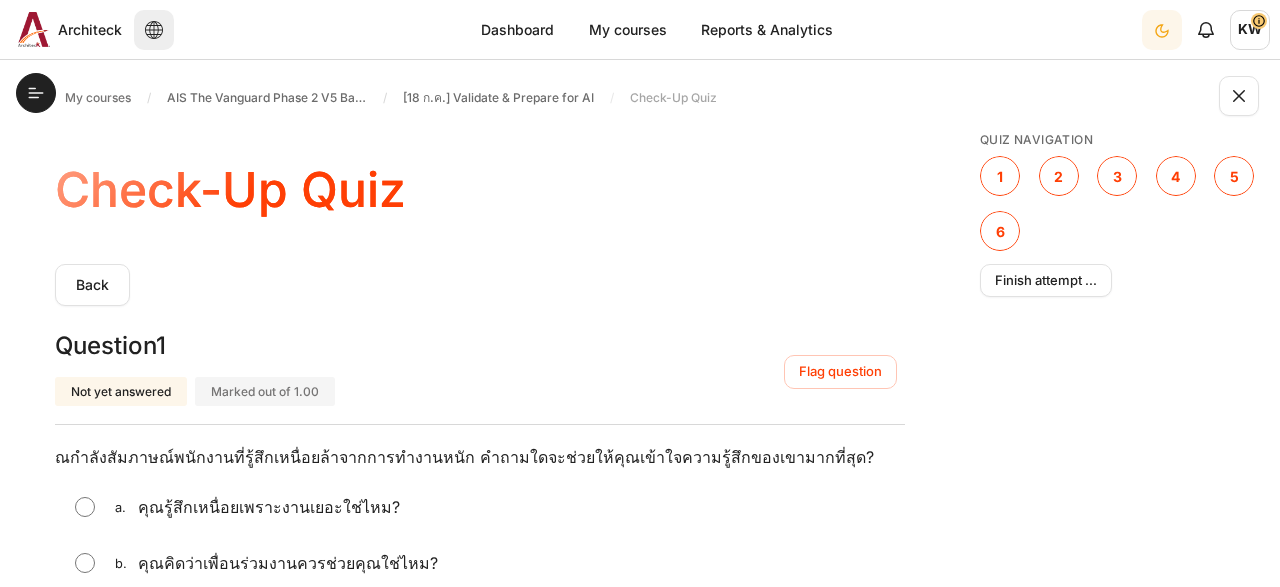 scroll, scrollTop: 0, scrollLeft: 0, axis: both 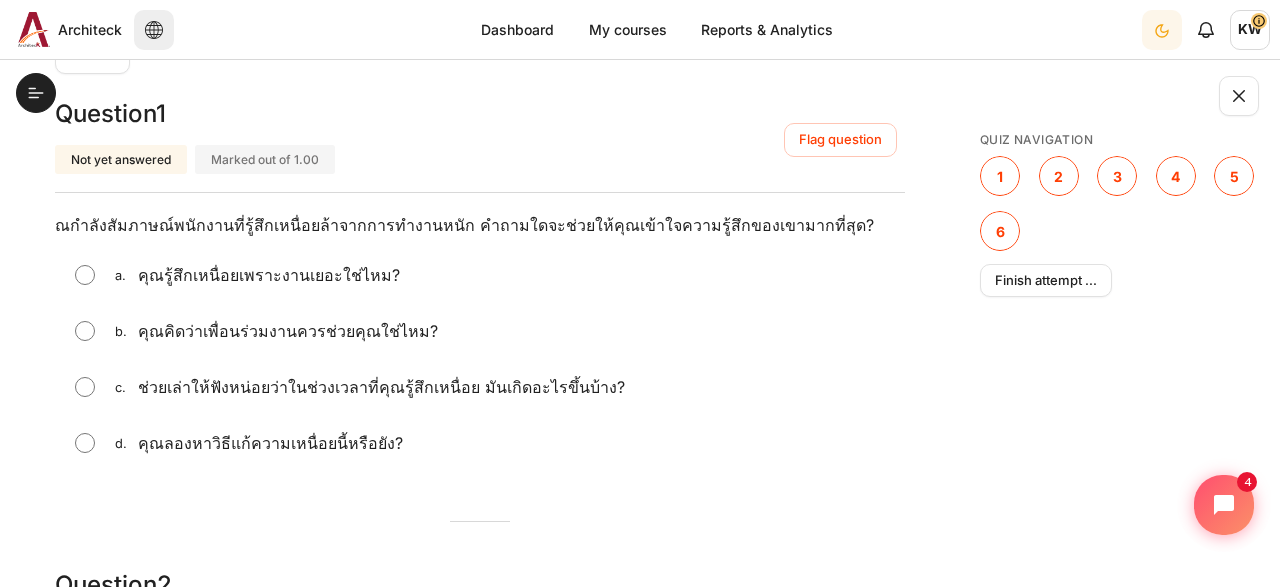 click at bounding box center [85, 387] 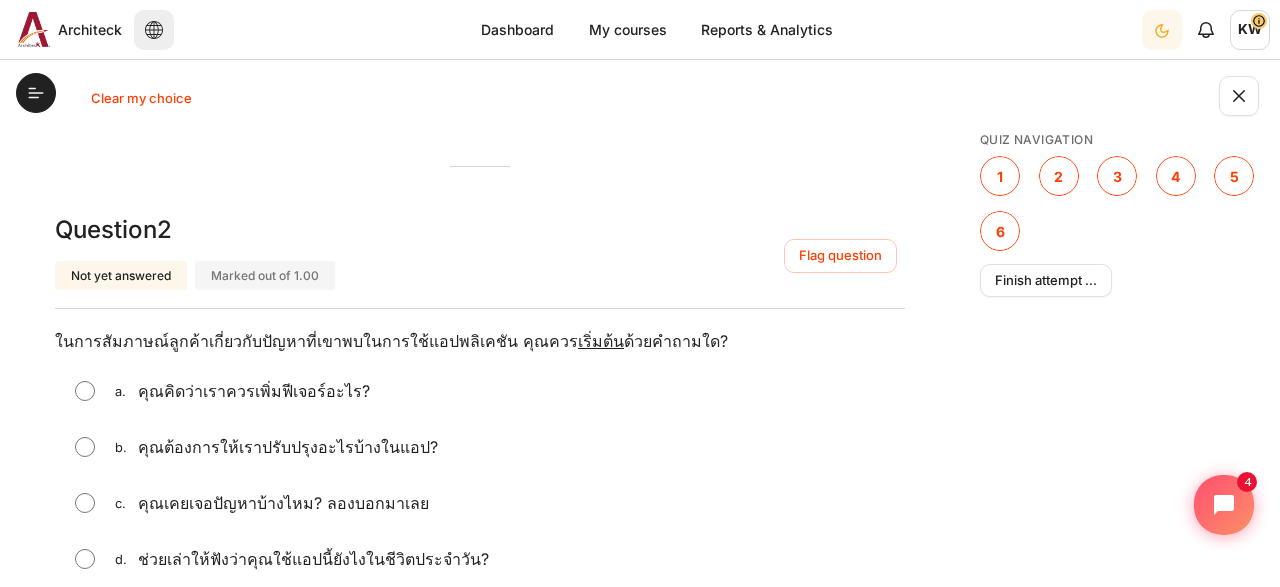 scroll, scrollTop: 812, scrollLeft: 0, axis: vertical 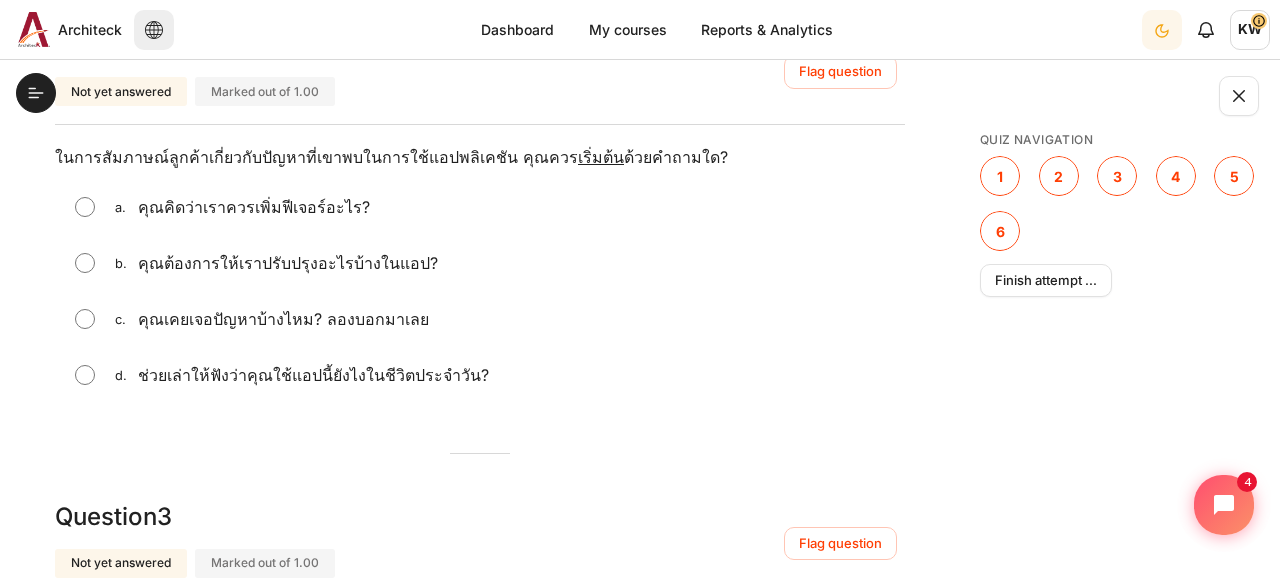 click at bounding box center (85, 375) 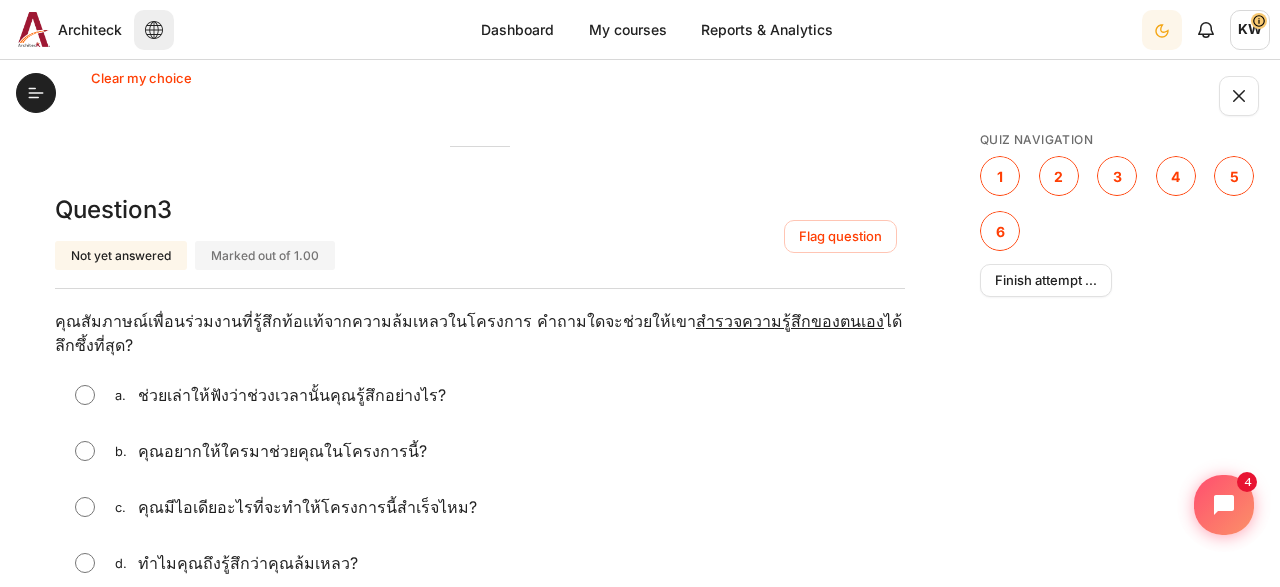 scroll, scrollTop: 1276, scrollLeft: 0, axis: vertical 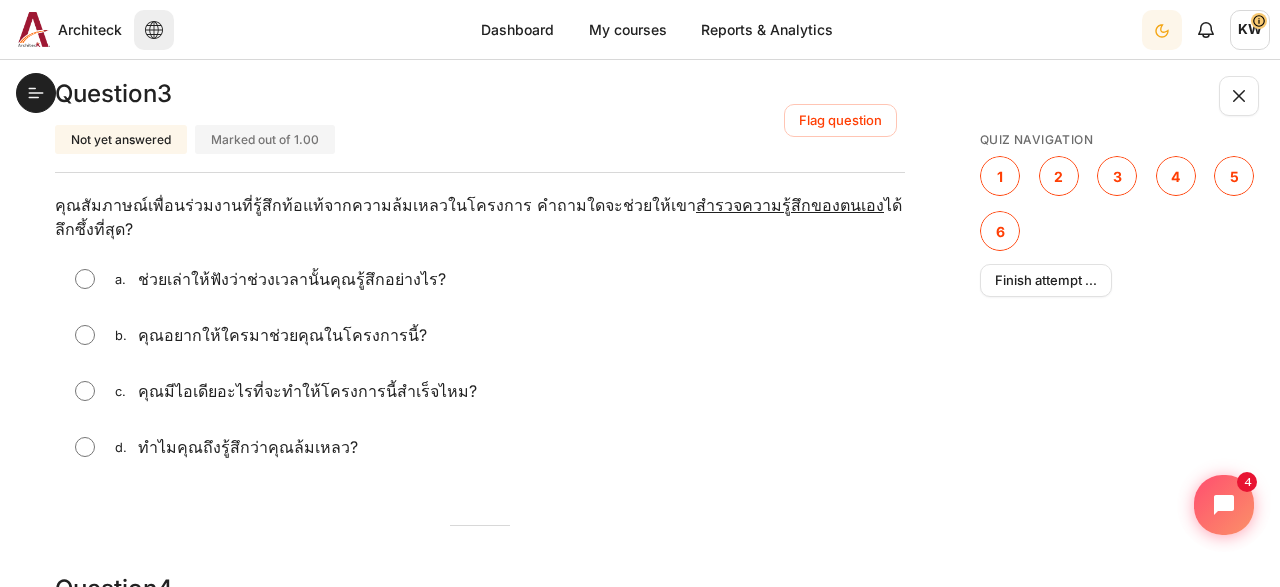 click at bounding box center (85, 279) 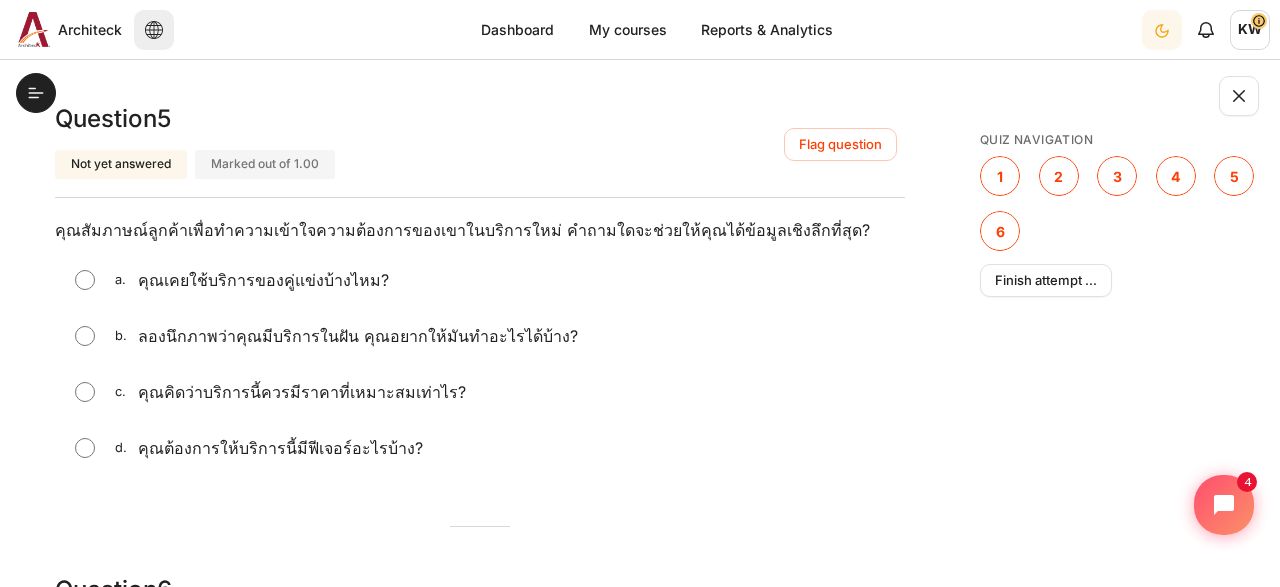 scroll, scrollTop: 2325, scrollLeft: 0, axis: vertical 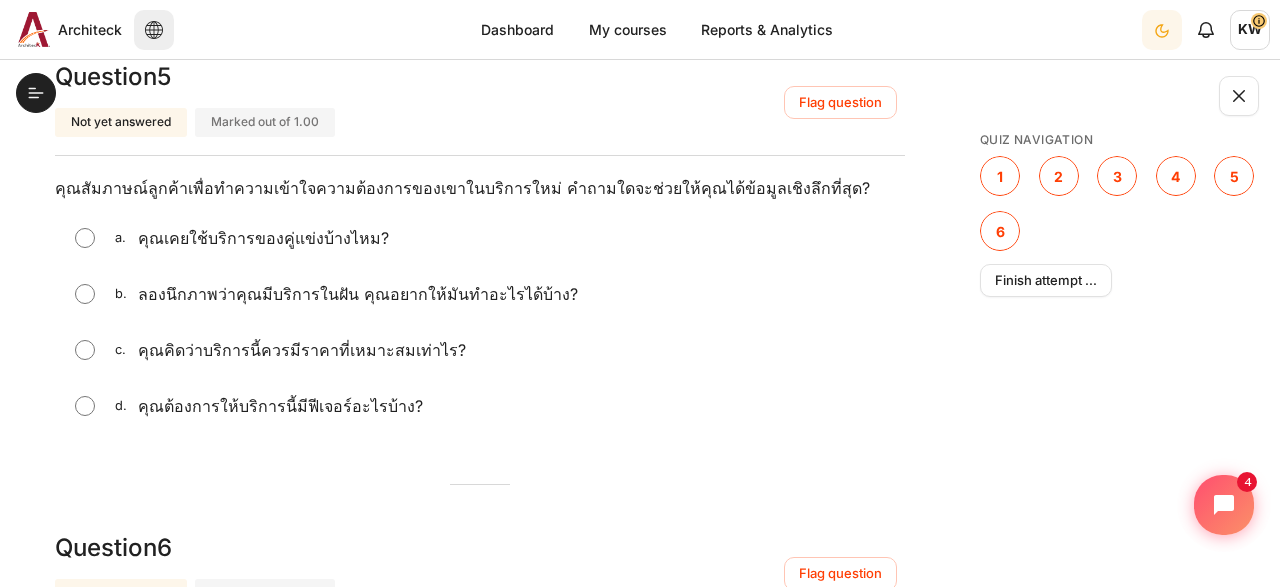 click at bounding box center [85, 294] 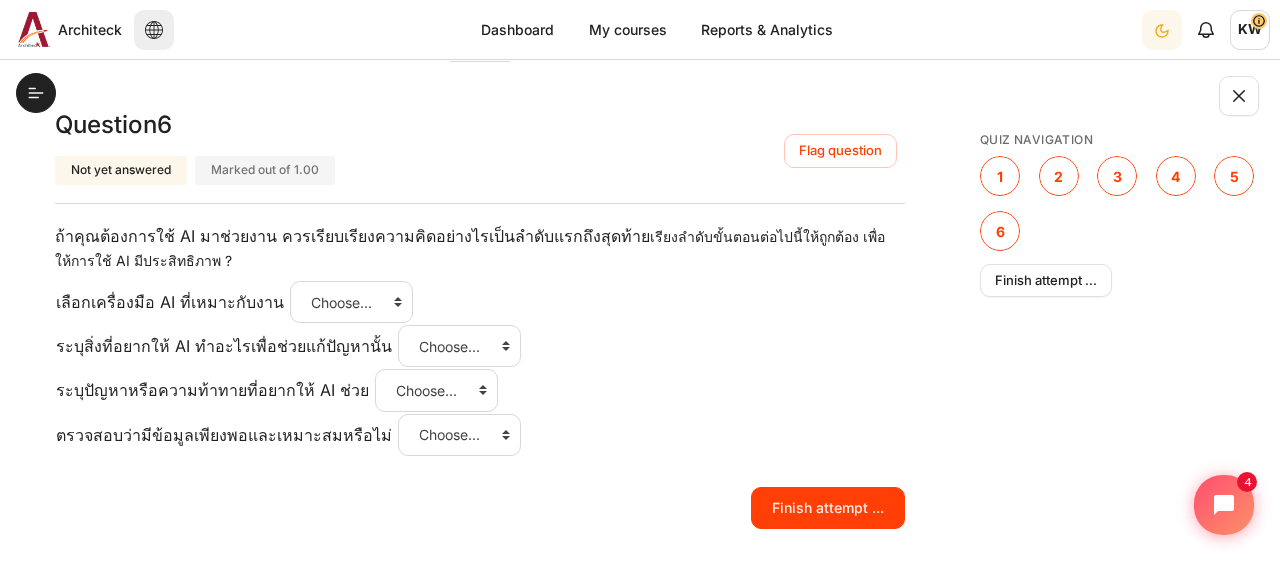 scroll, scrollTop: 2789, scrollLeft: 0, axis: vertical 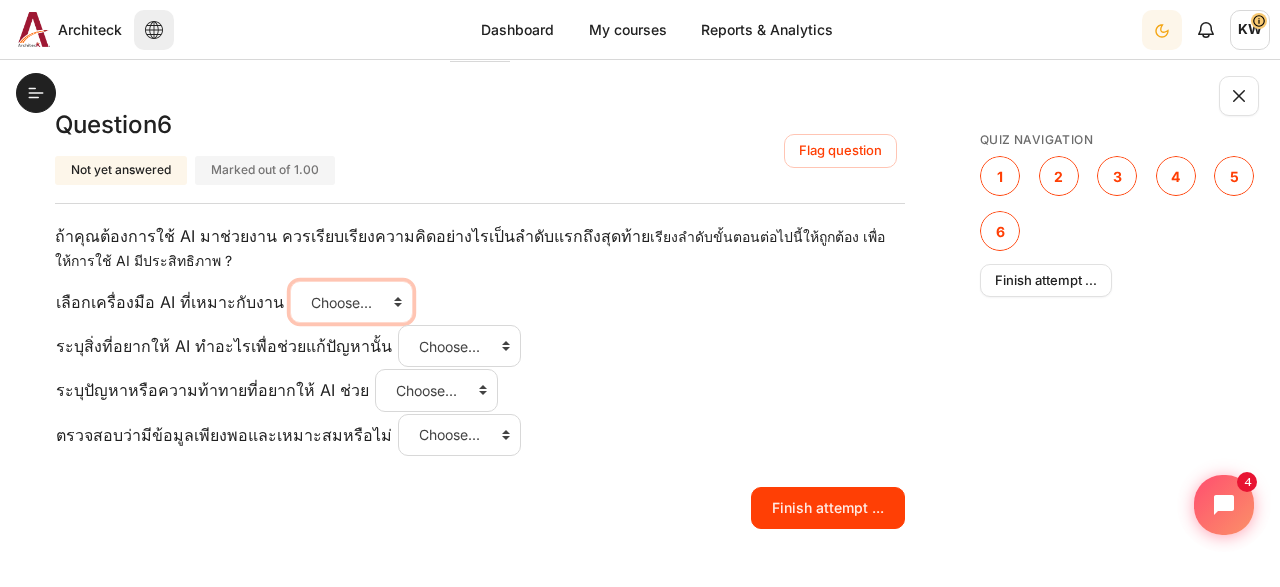 click on "Choose... ขั้นที่ 2 ขั้นที่ 3 ขั้นที่ 4 ขั้นที่ 1" at bounding box center [351, 302] 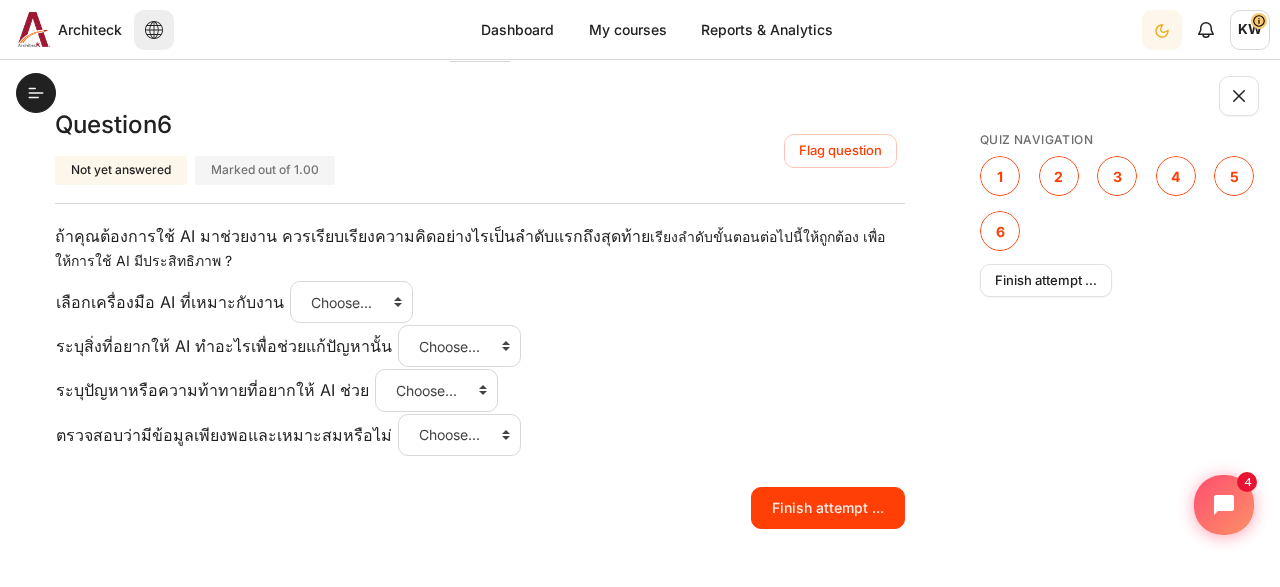 click on "เลือกเครื่องมือ AI ที่เหมาะกับงาน Answer 1 Question 6 Choose... ขั้นที่ 2 ขั้นที่ 3 ขั้นที่ 4 ขั้นที่ 1   ระบุสิ่งที่อยากให้ AI ทำอะไรเพื่อช่วยแก้ปัญหานั้น Answer 2 Question 6 Choose... ขั้นที่ 2 ขั้นที่ 3 ขั้นที่ 4 ขั้นที่ 1   ระบุปัญหาหรือความท้าทายที่อยากให้ AI ช่วย Answer 3 Question 6 Choose... ขั้นที่ 2 ขั้นที่ 3 ขั้นที่ 4 ขั้นที่ 1   ตรวจสอบว่ามีข้อมูลเพียงพอและเหมาะสมหรือไม่ Answer 4 Question 6 Choose... ขั้นที่ 2 ขั้นที่ 3 ขั้นที่ 4 ขั้นที่ 1" at bounding box center (480, 368) 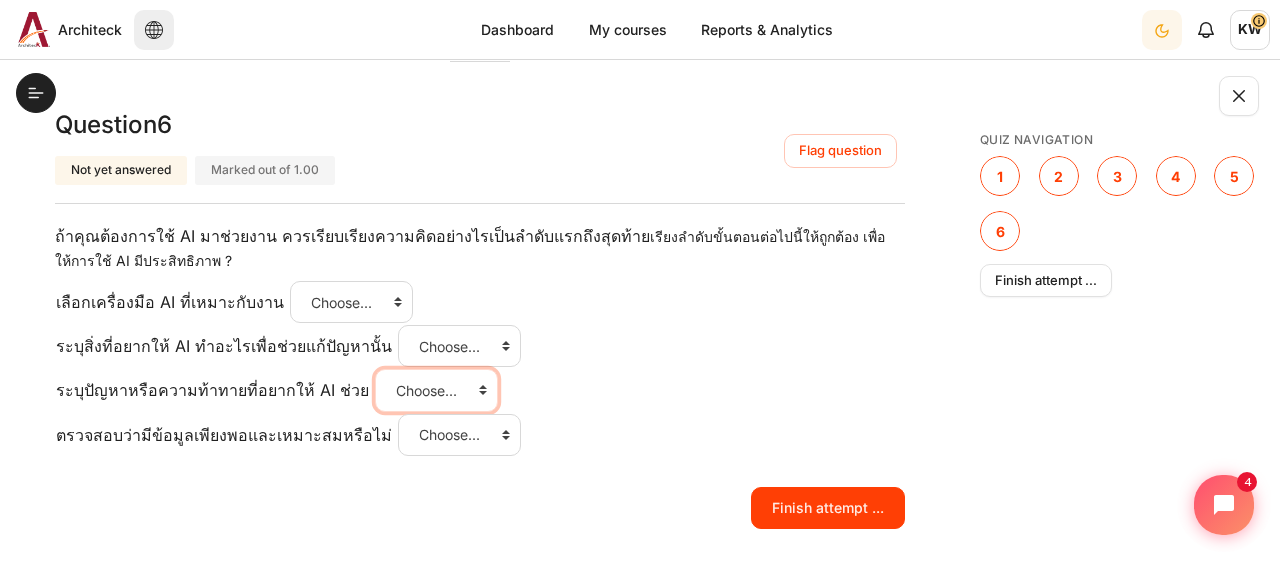 click on "Choose... ขั้นที่ 2 ขั้นที่ 3 ขั้นที่ 4 ขั้นที่ 1" at bounding box center [436, 390] 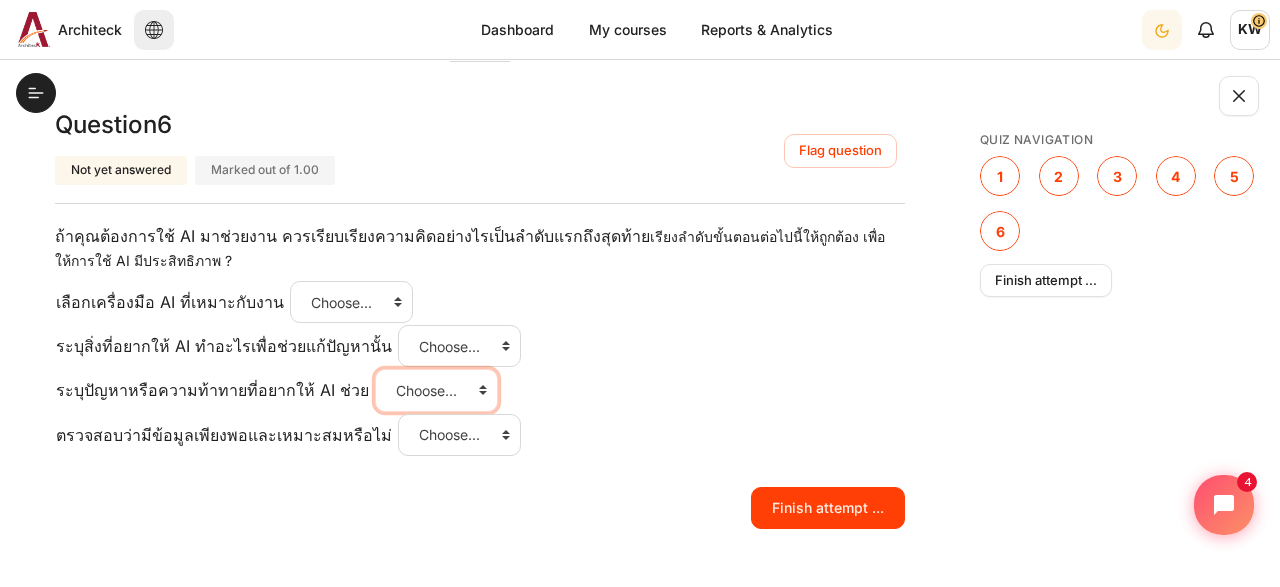 select on "4" 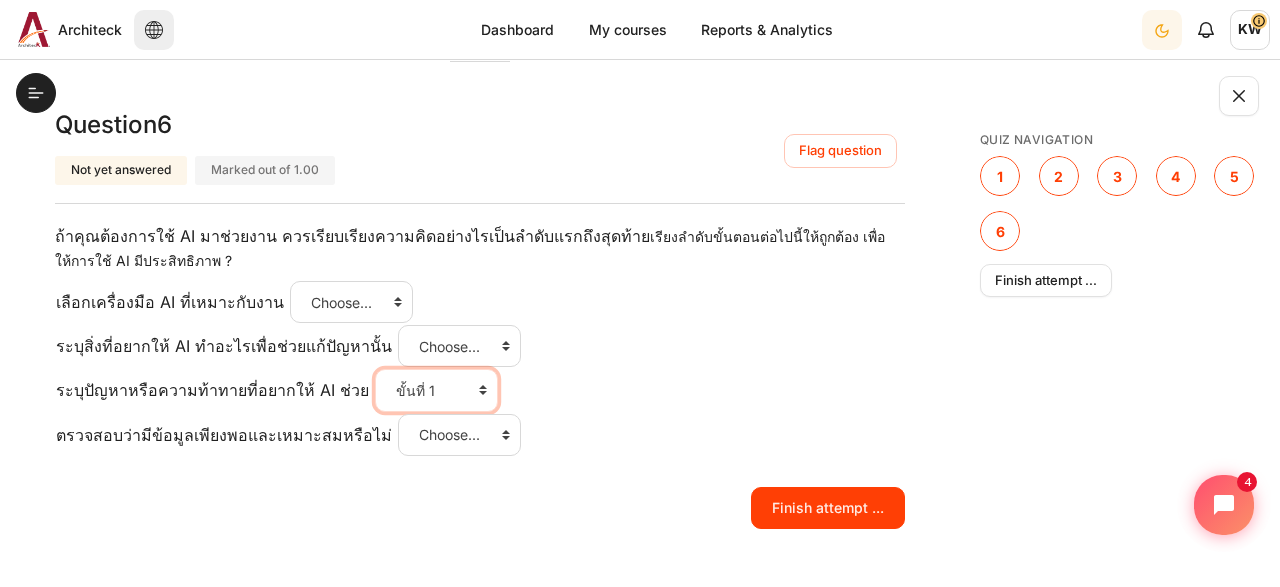 click on "ขั้นที่ 1" at bounding box center (0, 0) 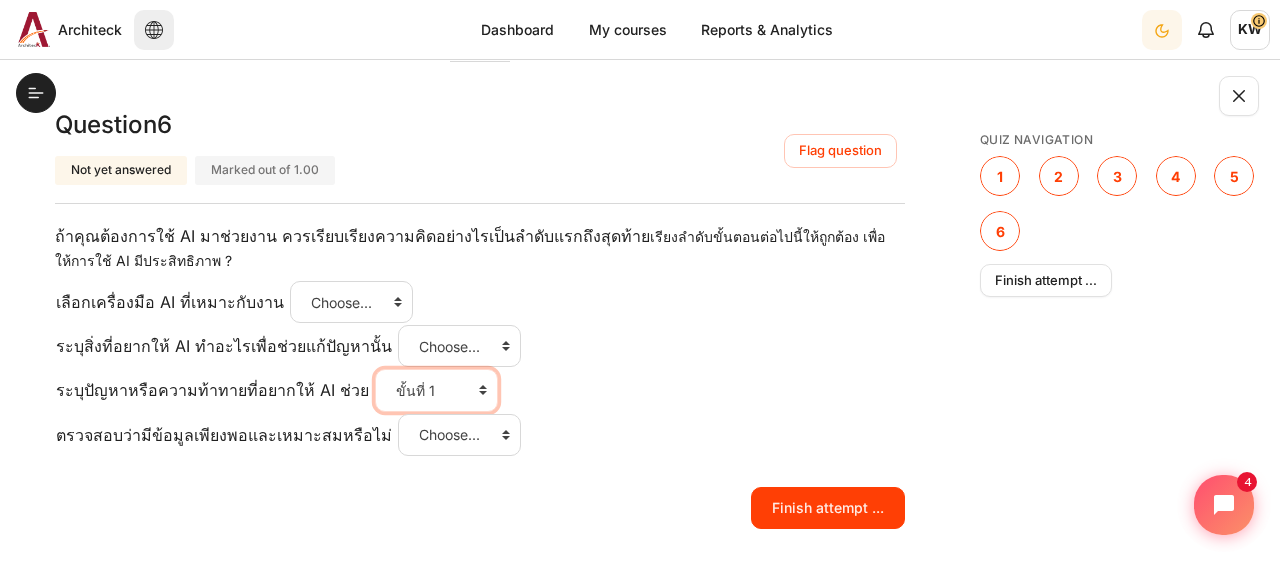 scroll, scrollTop: 0, scrollLeft: 0, axis: both 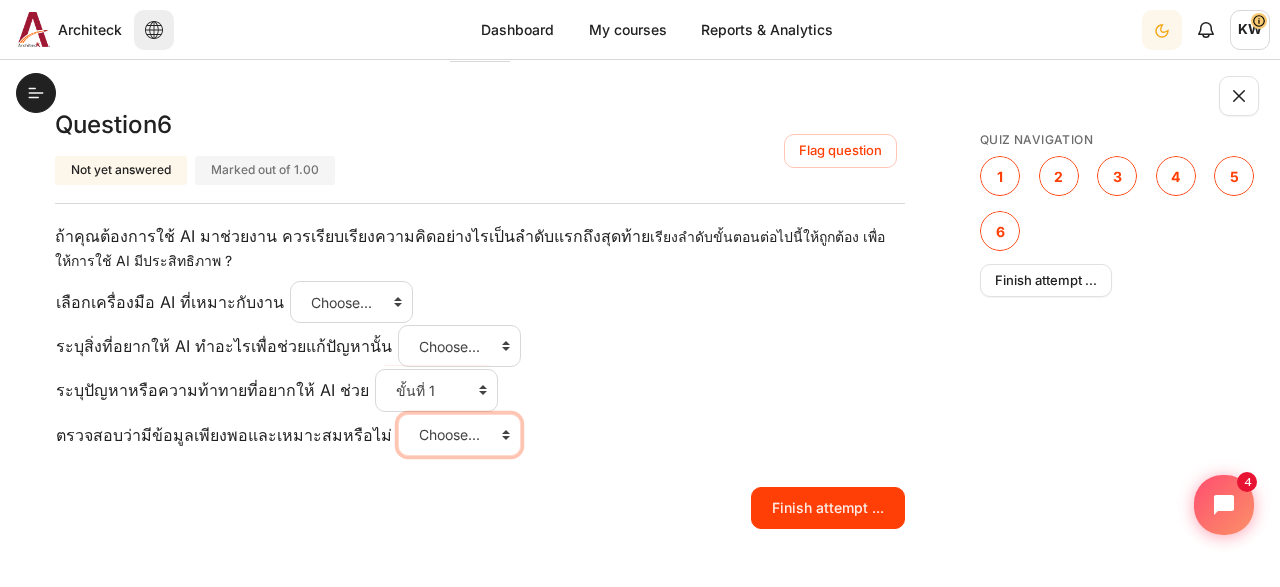 click on "Choose... ขั้นที่ 2 ขั้นที่ 3 ขั้นที่ 4 ขั้นที่ 1" at bounding box center (459, 435) 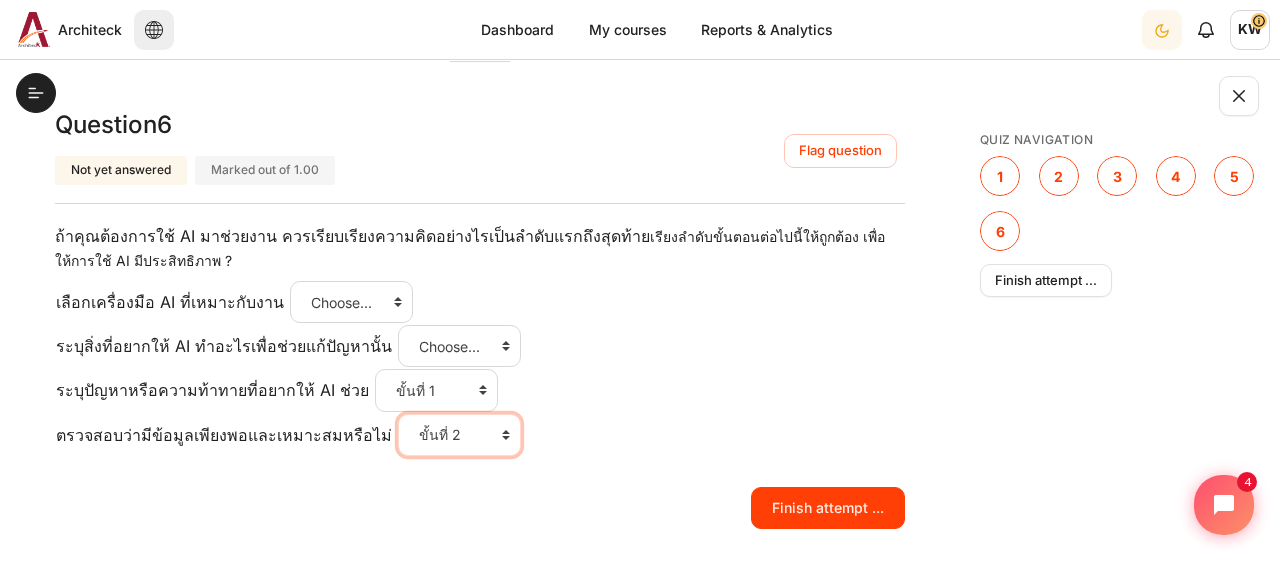 click on "ขั้นที่ 2" at bounding box center [0, 0] 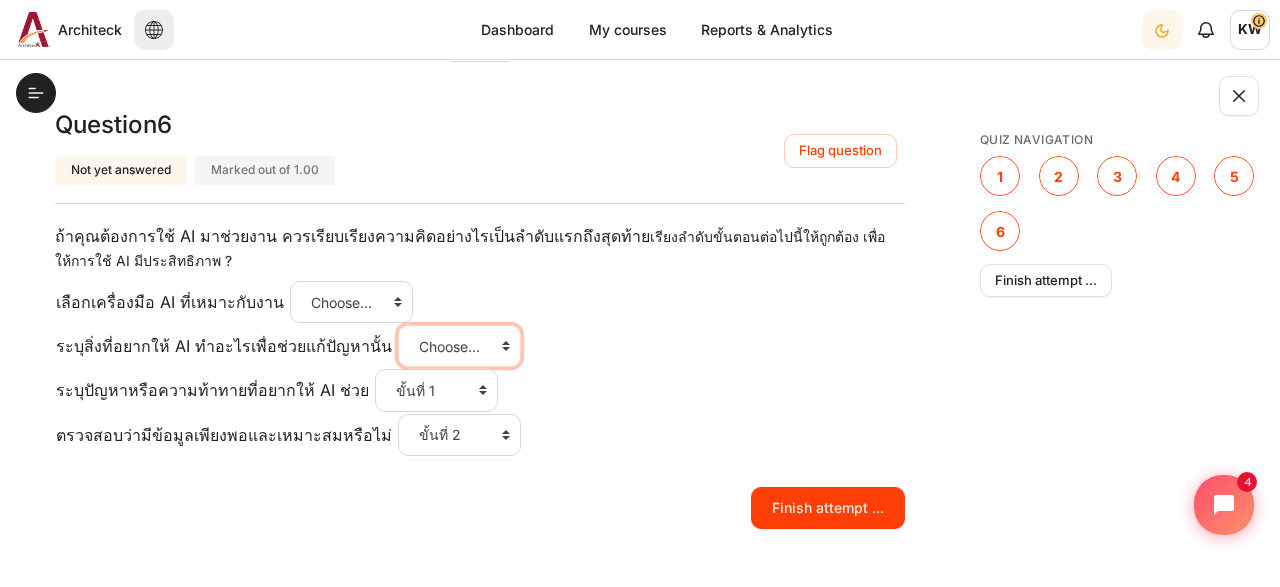 click on "Choose... ขั้นที่ 2 ขั้นที่ 3 ขั้นที่ 4 ขั้นที่ 1" at bounding box center [459, 346] 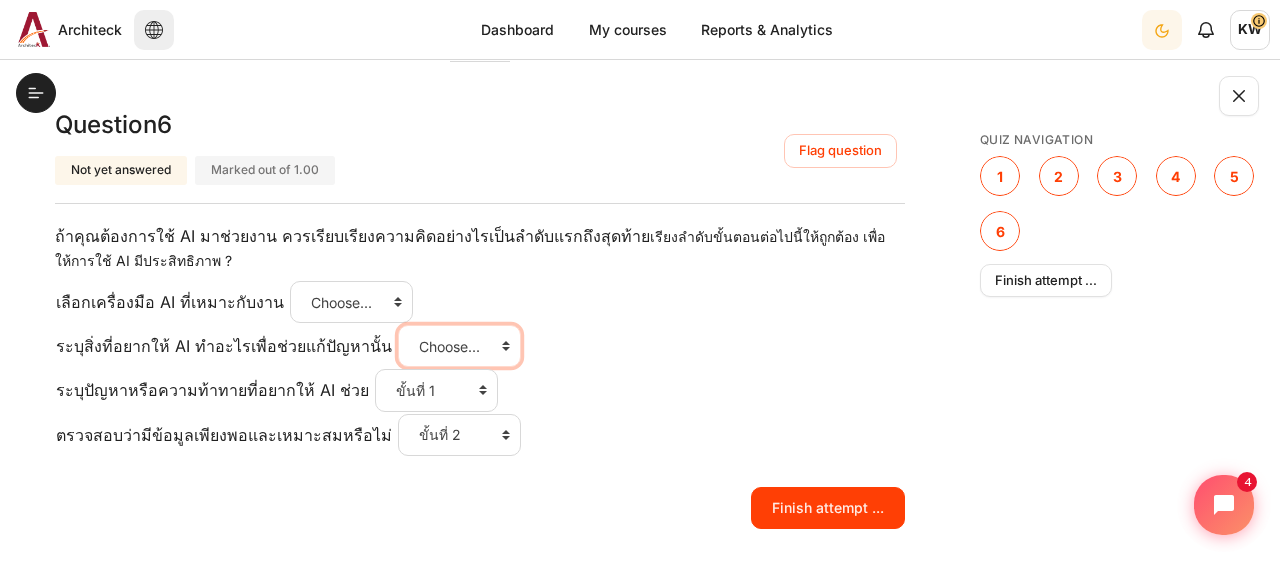 select on "2" 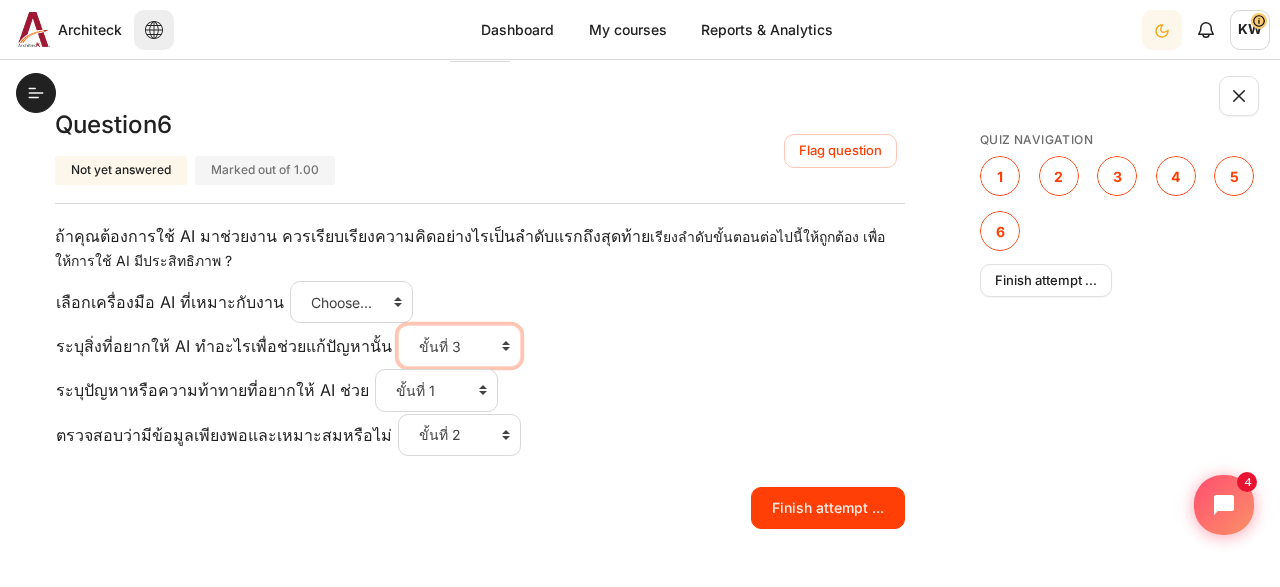 scroll, scrollTop: 0, scrollLeft: 0, axis: both 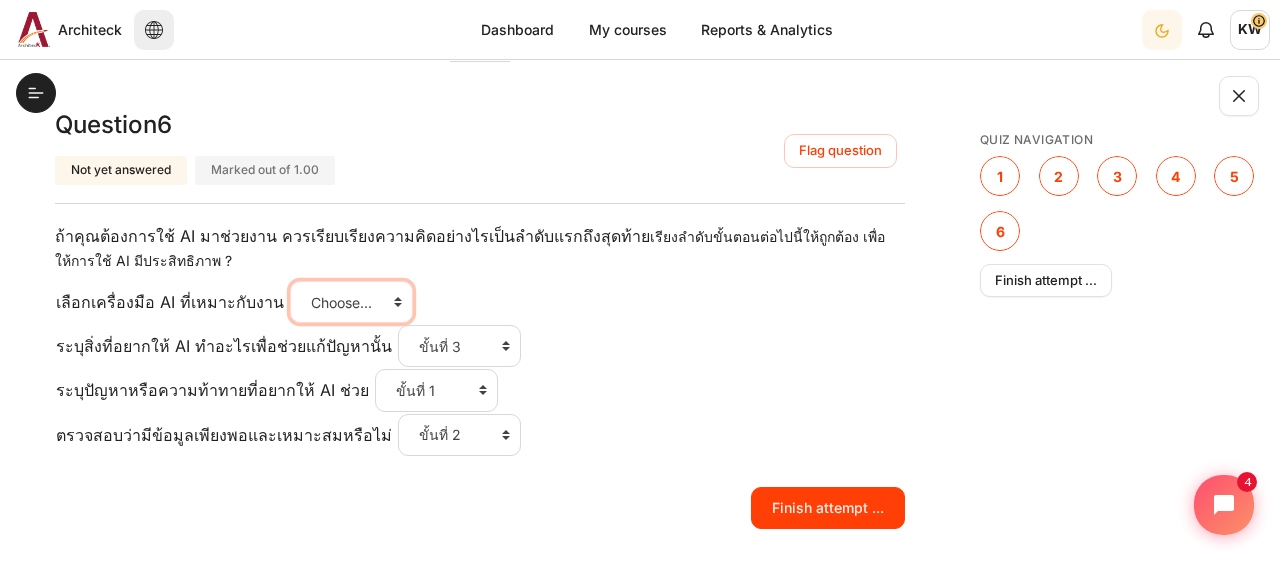 click on "Choose... ขั้นที่ 2 ขั้นที่ 3 ขั้นที่ 4 ขั้นที่ 1" at bounding box center [351, 302] 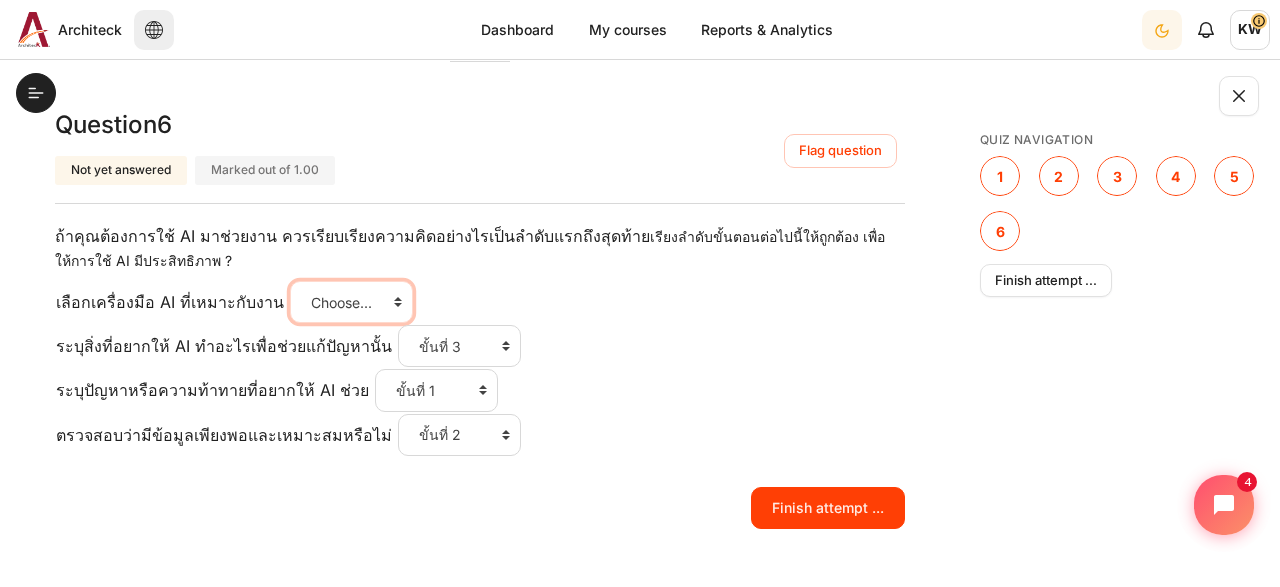select on "3" 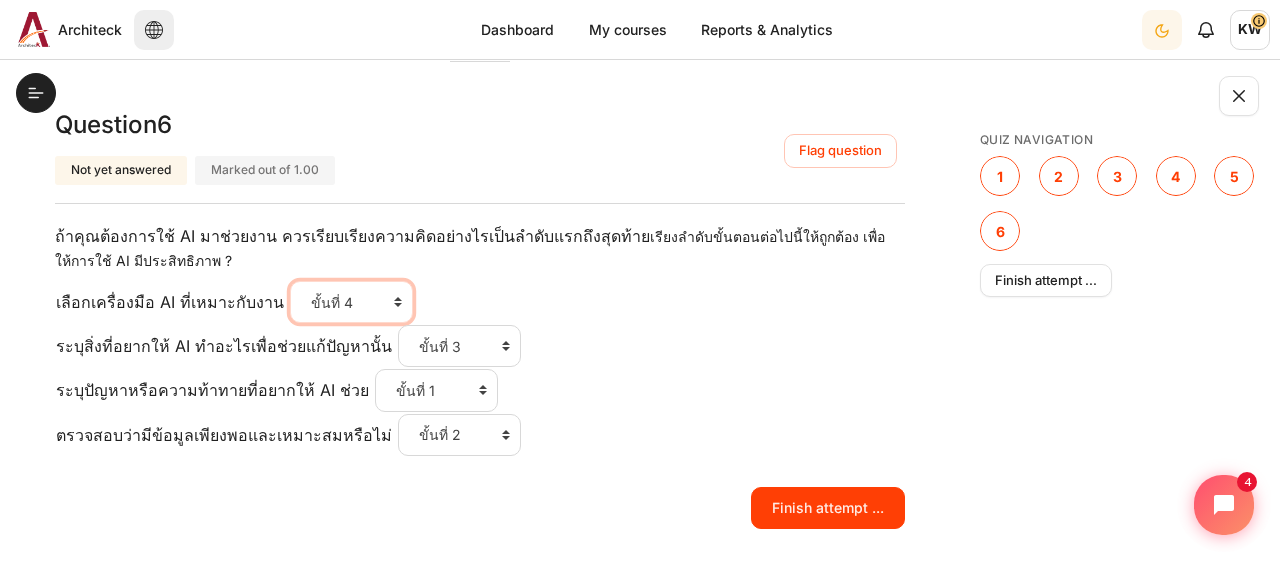 click on "ขั้นที่ 4" at bounding box center (0, 0) 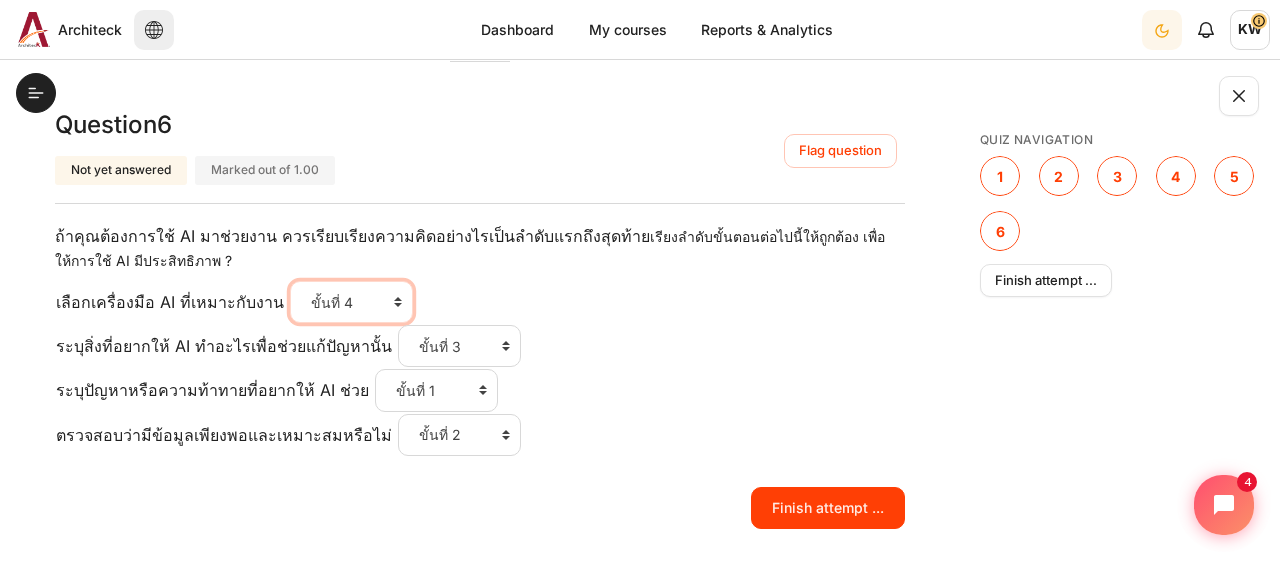 scroll, scrollTop: 0, scrollLeft: 0, axis: both 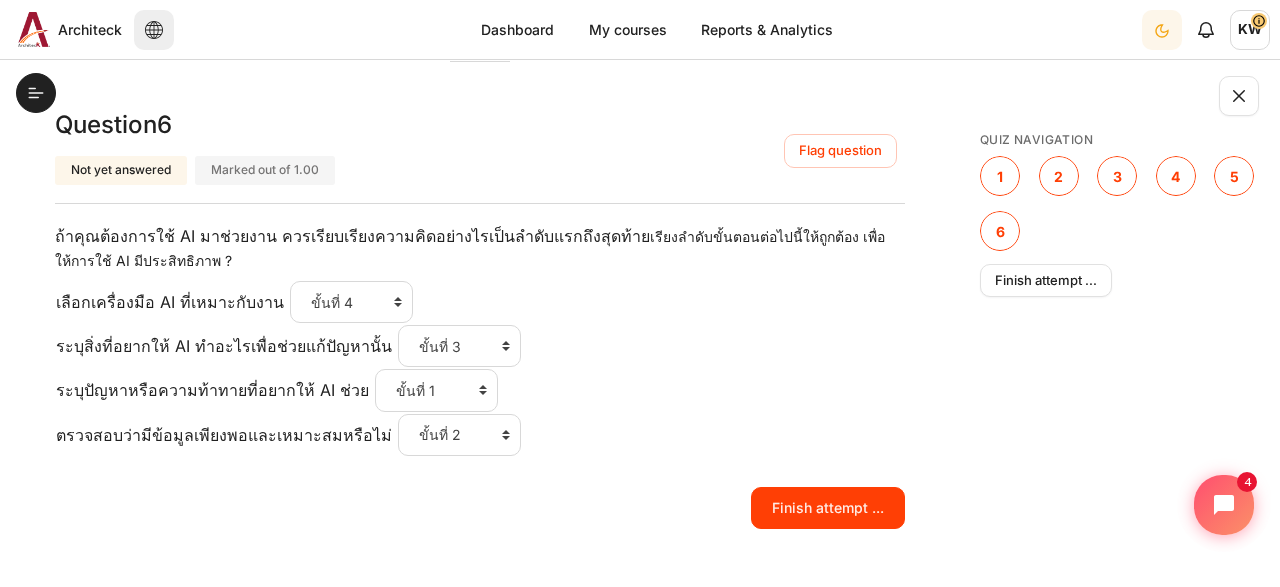drag, startPoint x: 663, startPoint y: 365, endPoint x: 749, endPoint y: 409, distance: 96.60228 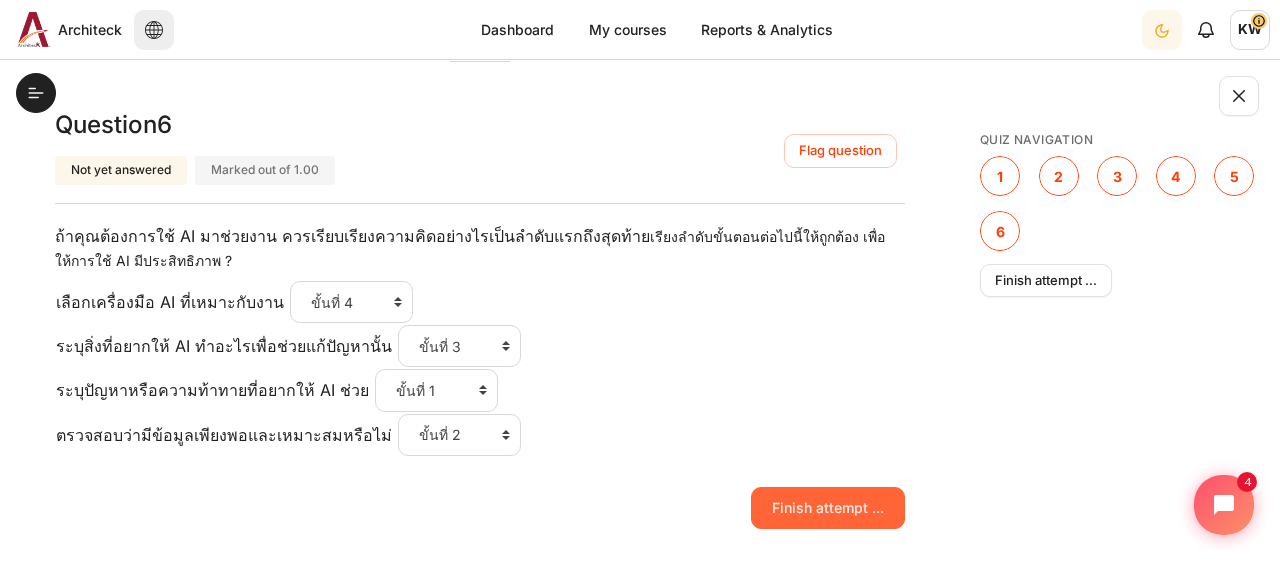 click on "Finish attempt ..." at bounding box center [828, 508] 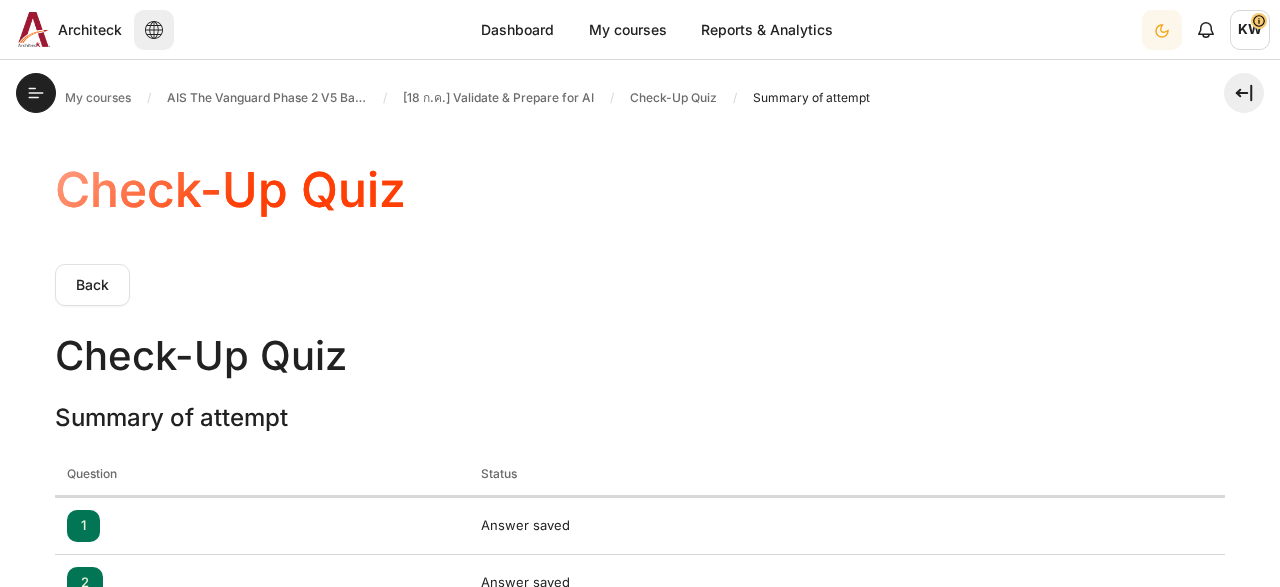 scroll, scrollTop: 0, scrollLeft: 0, axis: both 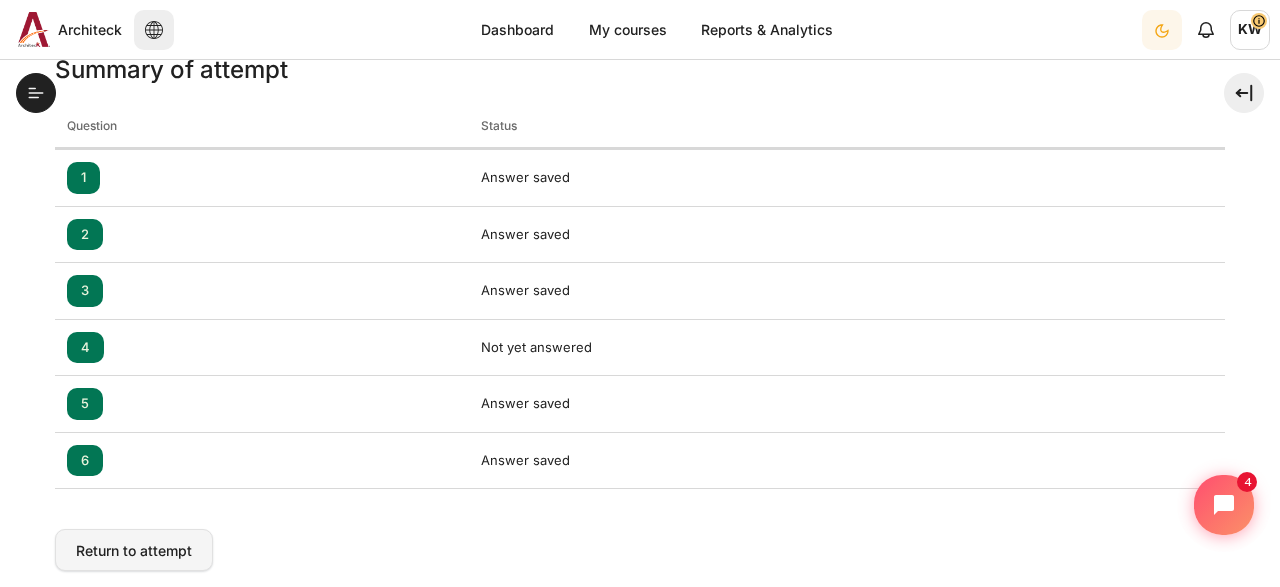 click on "Return to attempt" at bounding box center (134, 550) 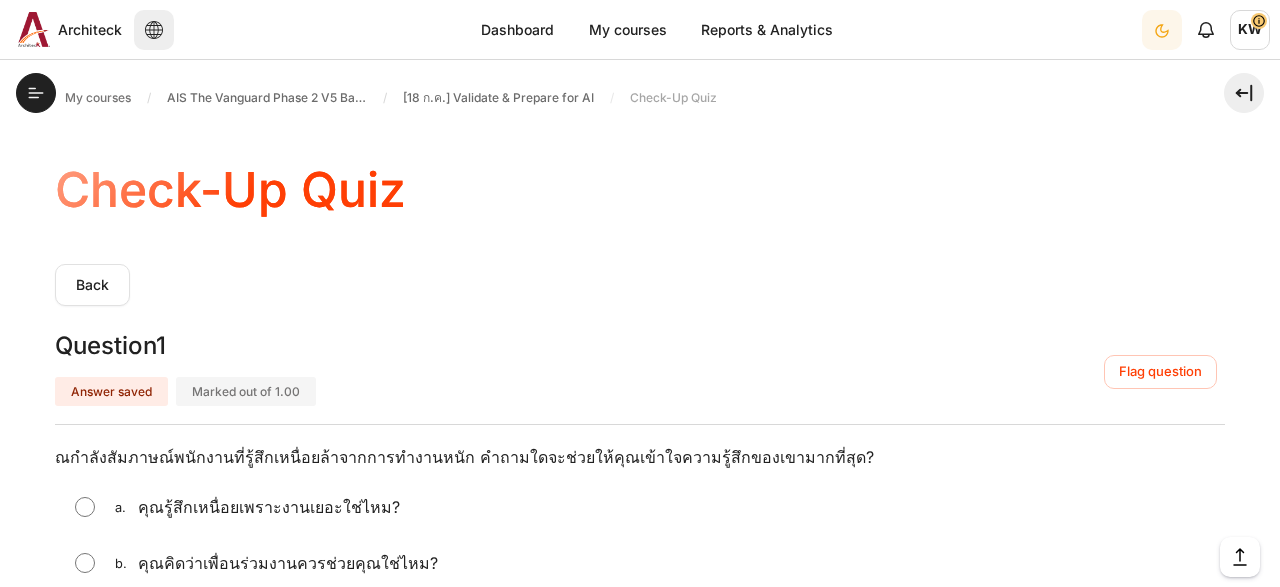 scroll, scrollTop: 0, scrollLeft: 0, axis: both 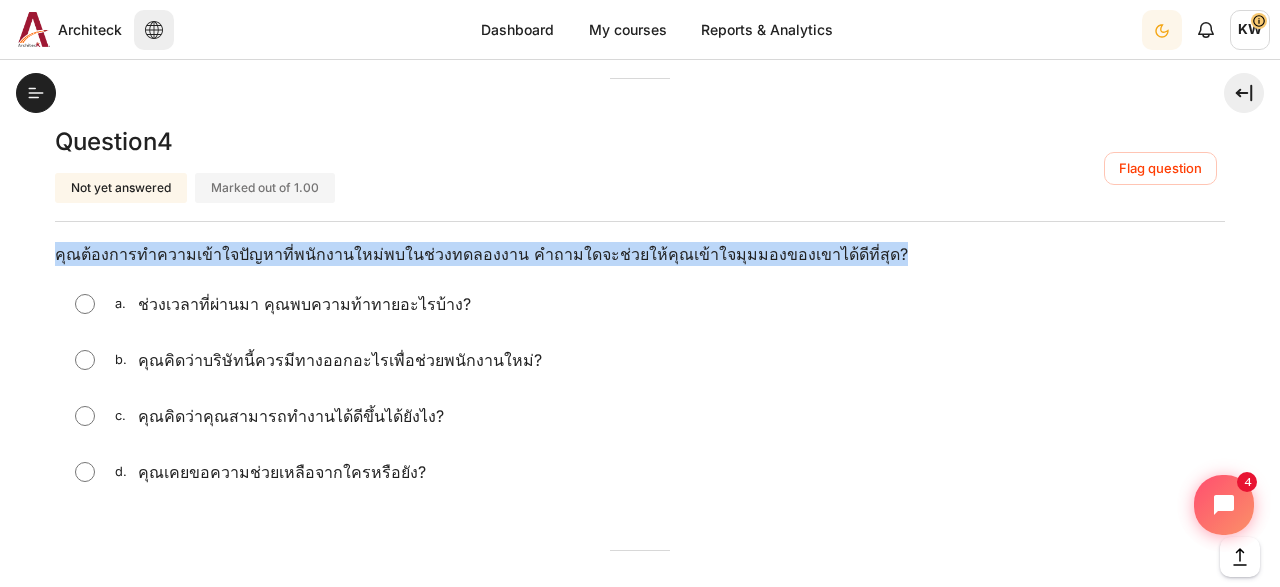 drag, startPoint x: 55, startPoint y: 251, endPoint x: 881, endPoint y: 259, distance: 826.03876 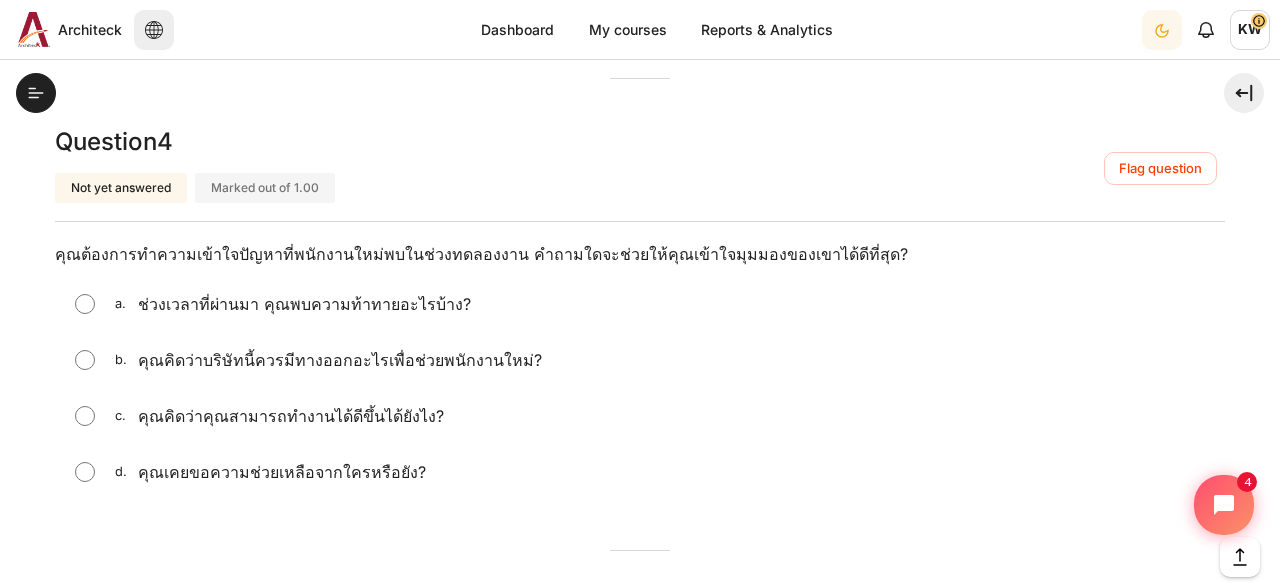 drag, startPoint x: 845, startPoint y: 293, endPoint x: 684, endPoint y: 315, distance: 162.49615 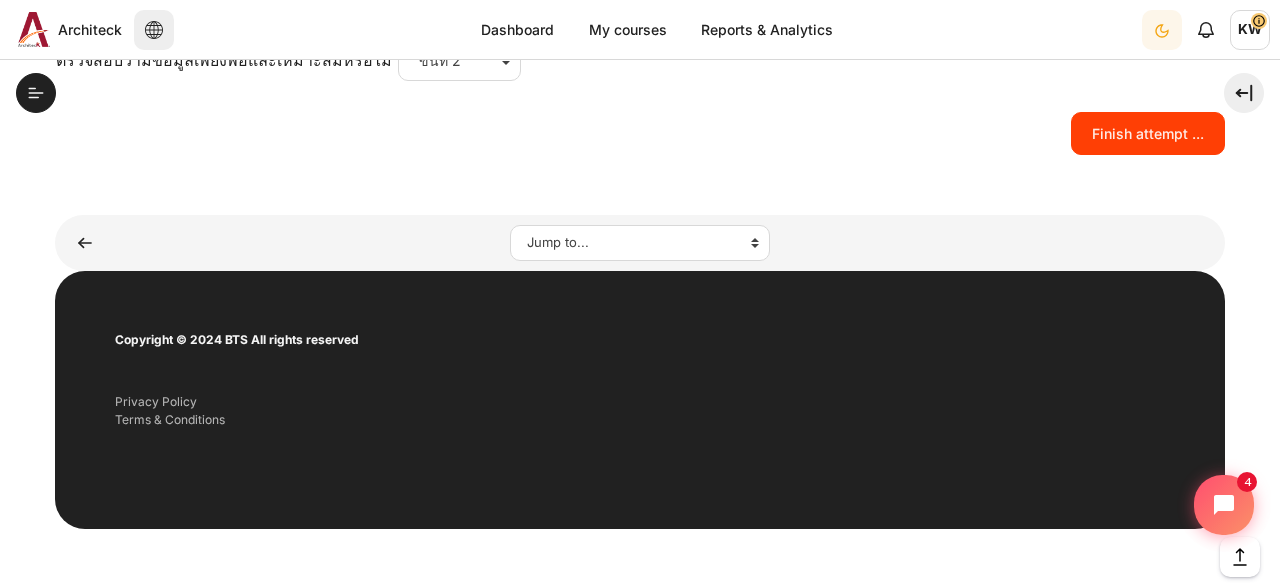 scroll, scrollTop: 3132, scrollLeft: 0, axis: vertical 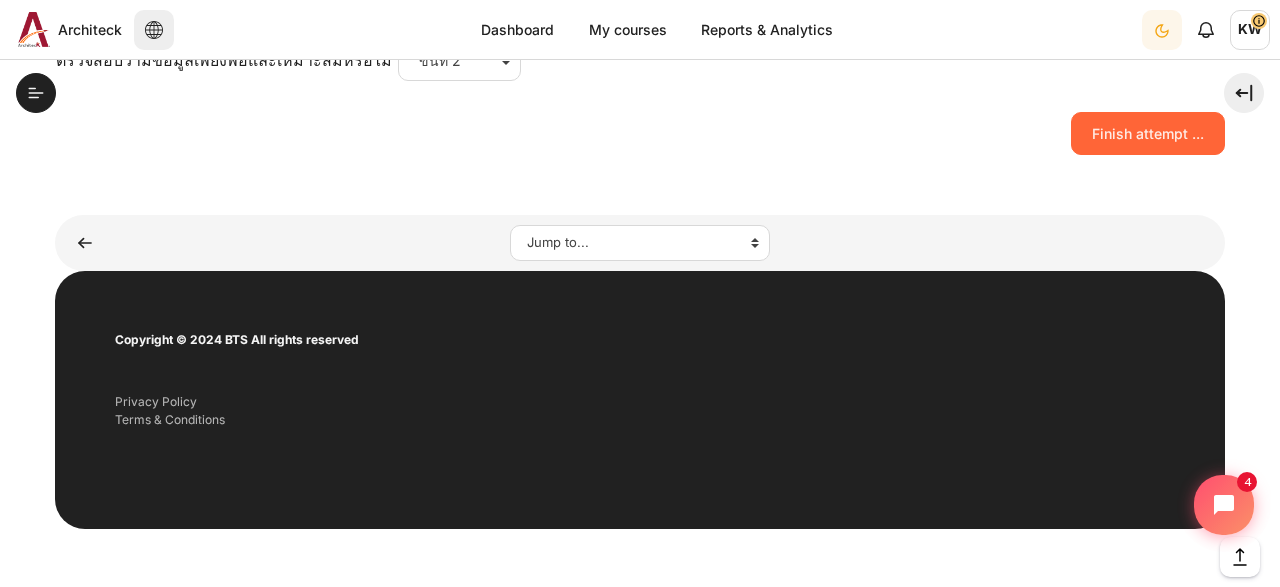 click on "Finish attempt ..." at bounding box center [1148, 133] 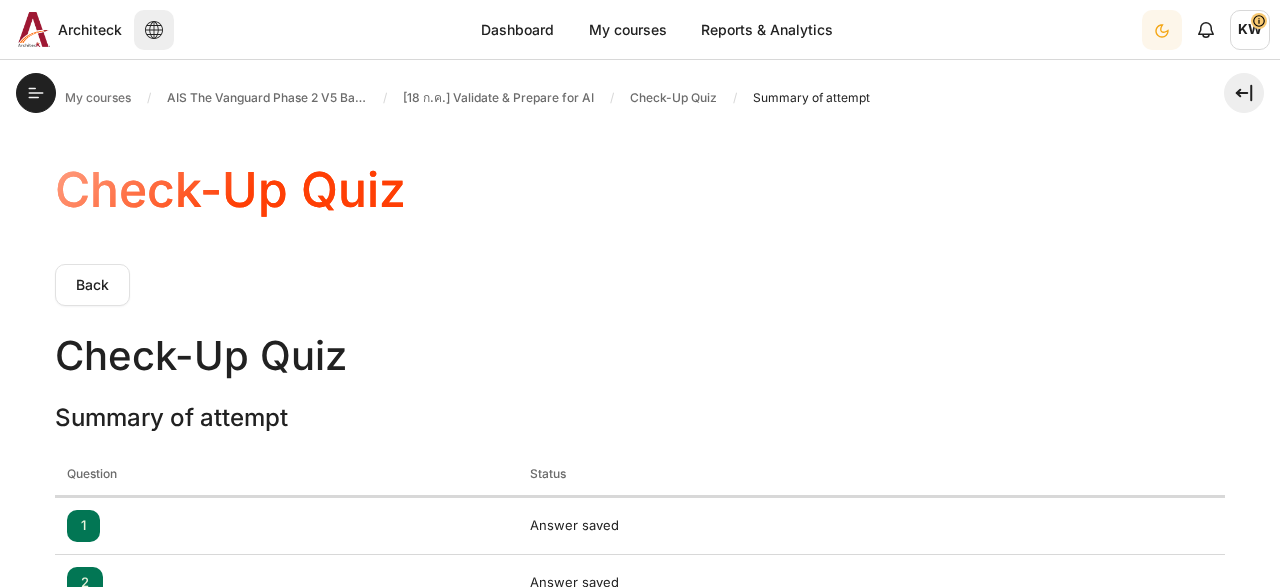 scroll, scrollTop: 0, scrollLeft: 0, axis: both 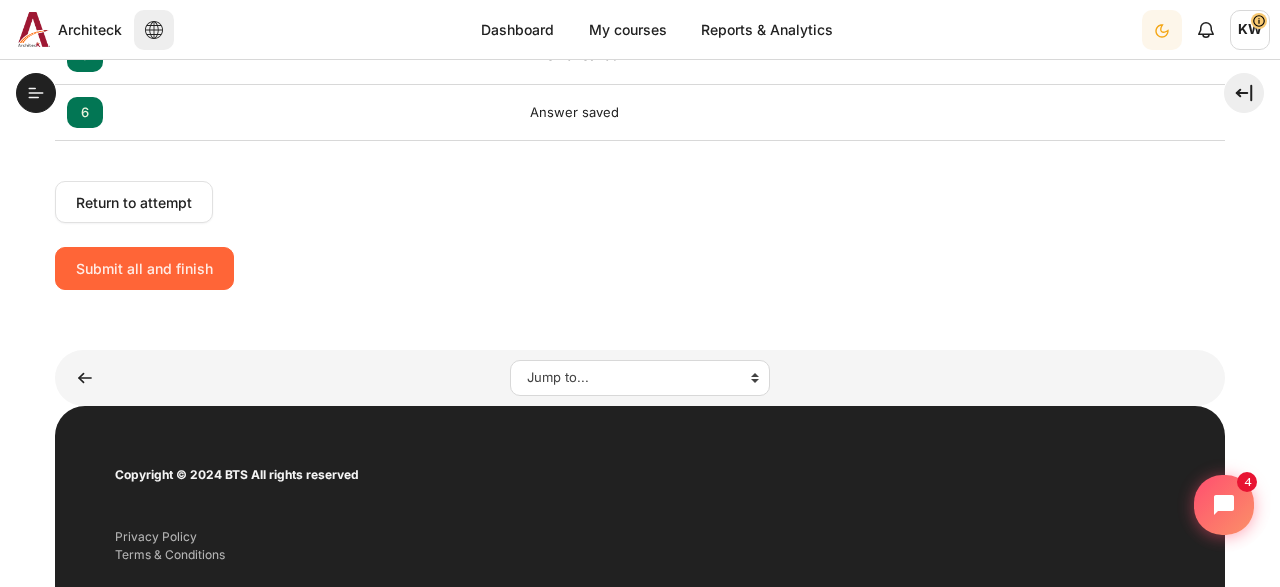 click on "Submit all and finish" at bounding box center (144, 268) 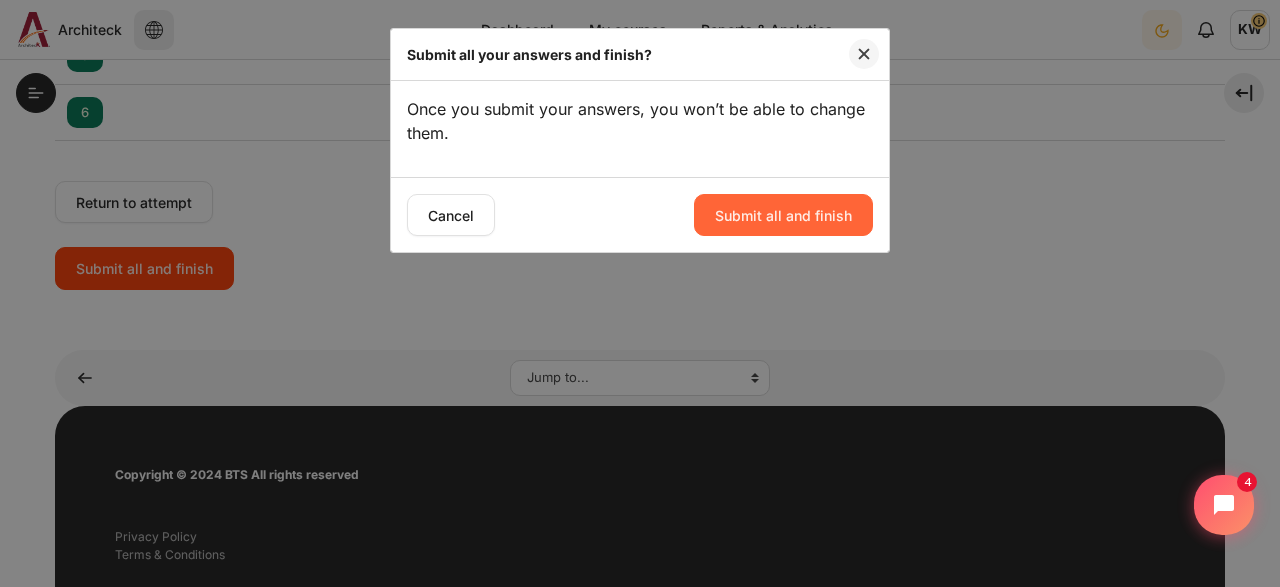 click on "Submit all and finish" at bounding box center (783, 215) 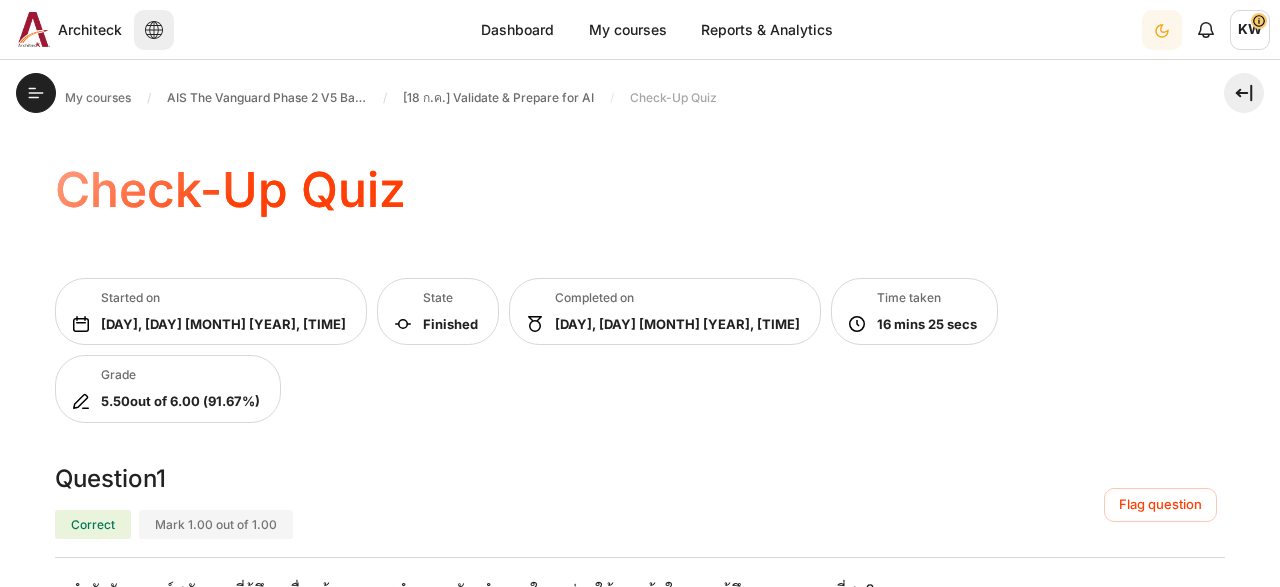 scroll, scrollTop: 0, scrollLeft: 0, axis: both 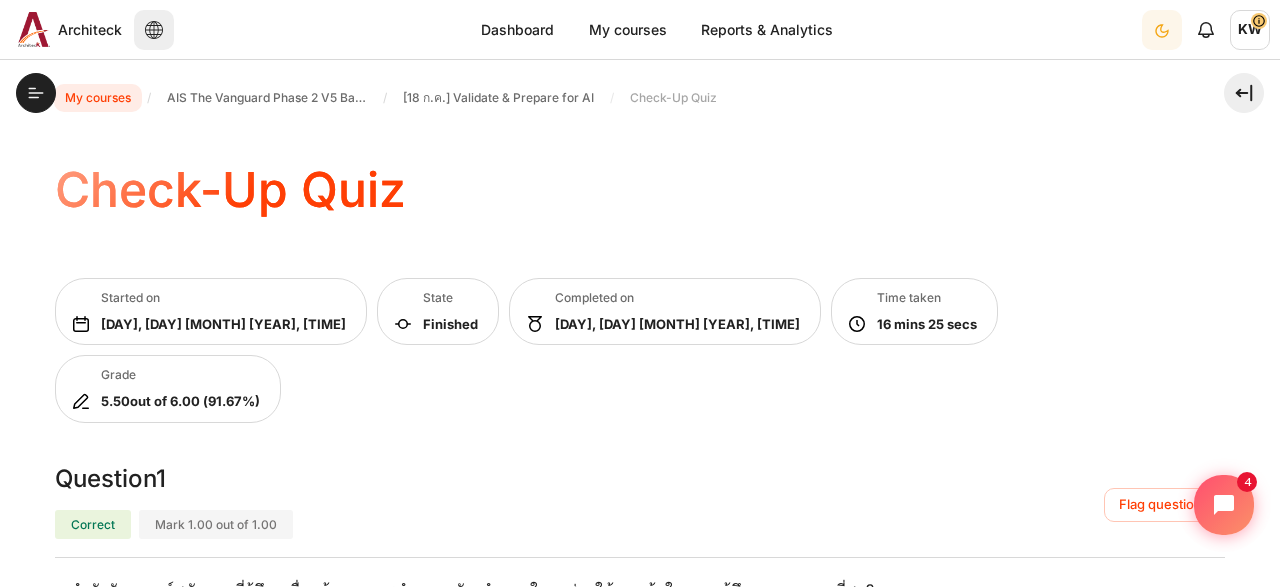 click on "My courses" at bounding box center (98, 98) 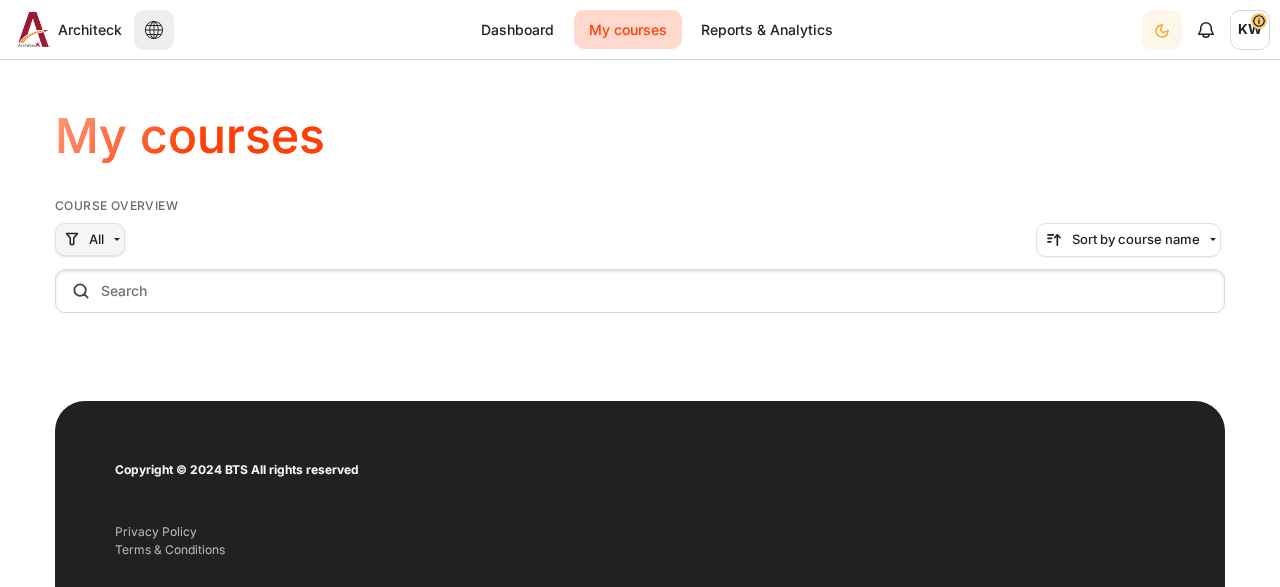 scroll, scrollTop: 0, scrollLeft: 0, axis: both 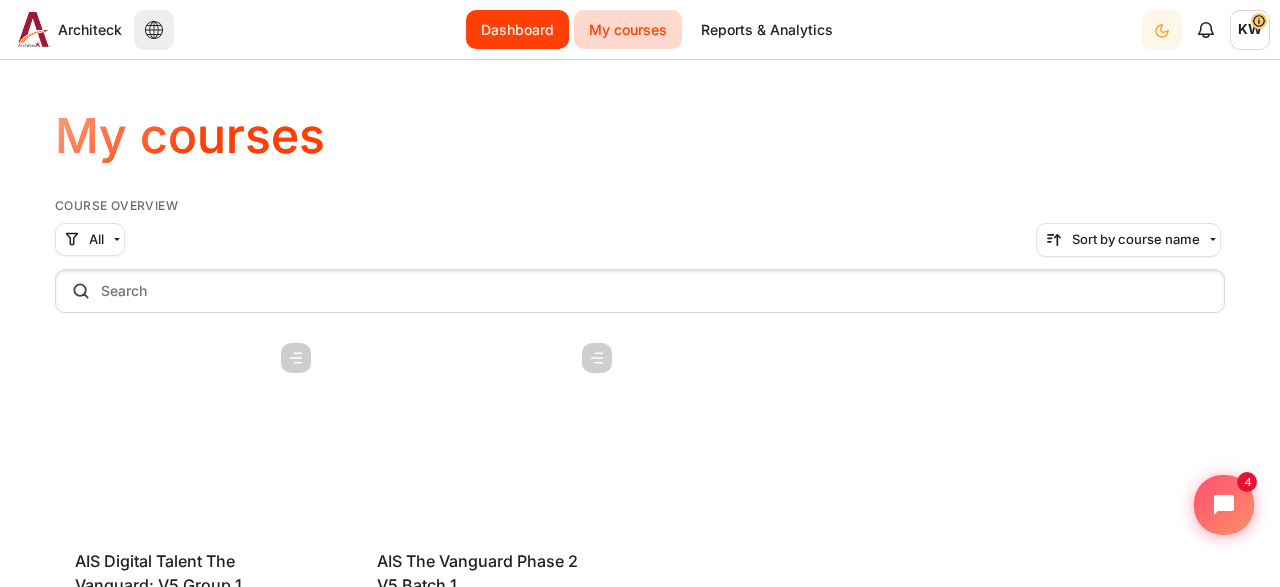 click on "Dashboard" at bounding box center [517, 29] 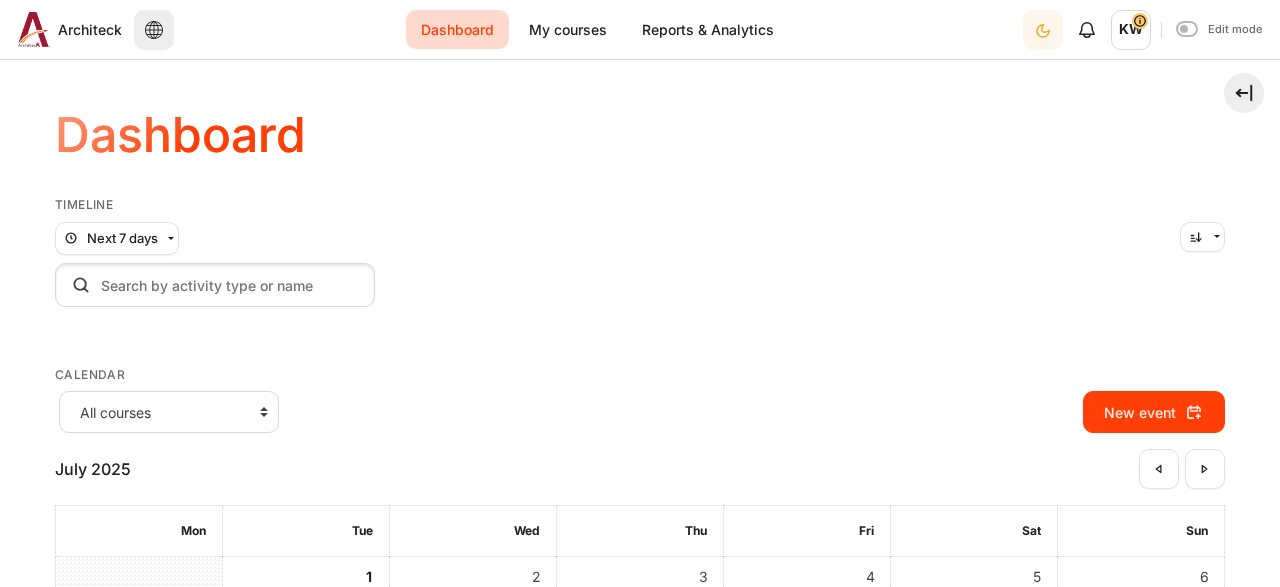 scroll, scrollTop: 0, scrollLeft: 0, axis: both 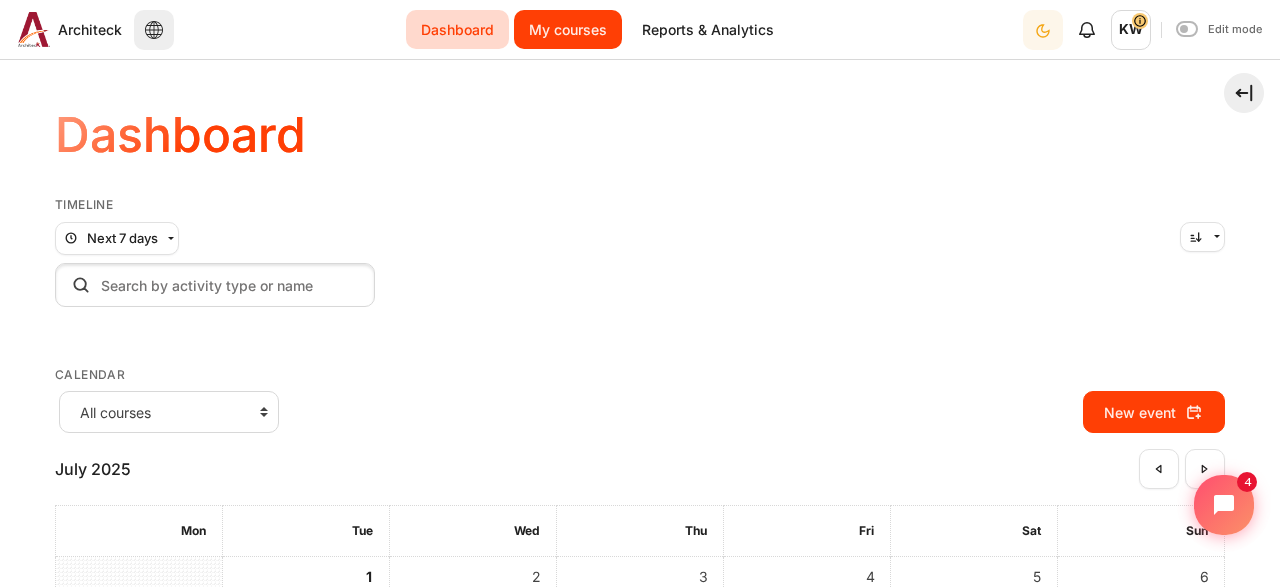 click on "My courses" at bounding box center (568, 29) 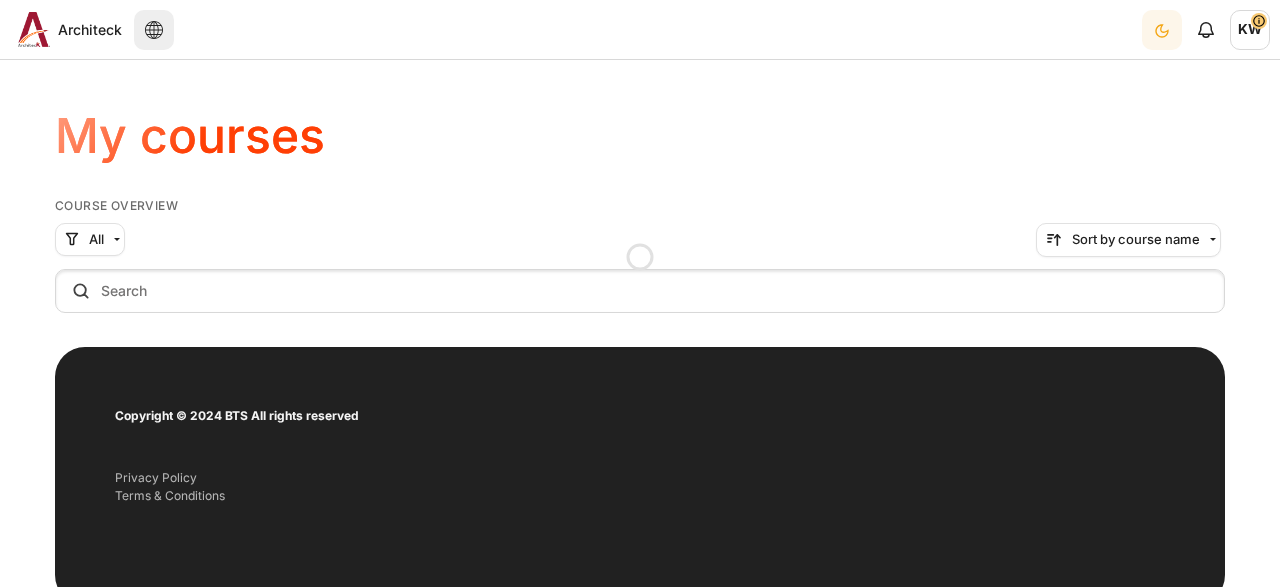 scroll, scrollTop: 0, scrollLeft: 0, axis: both 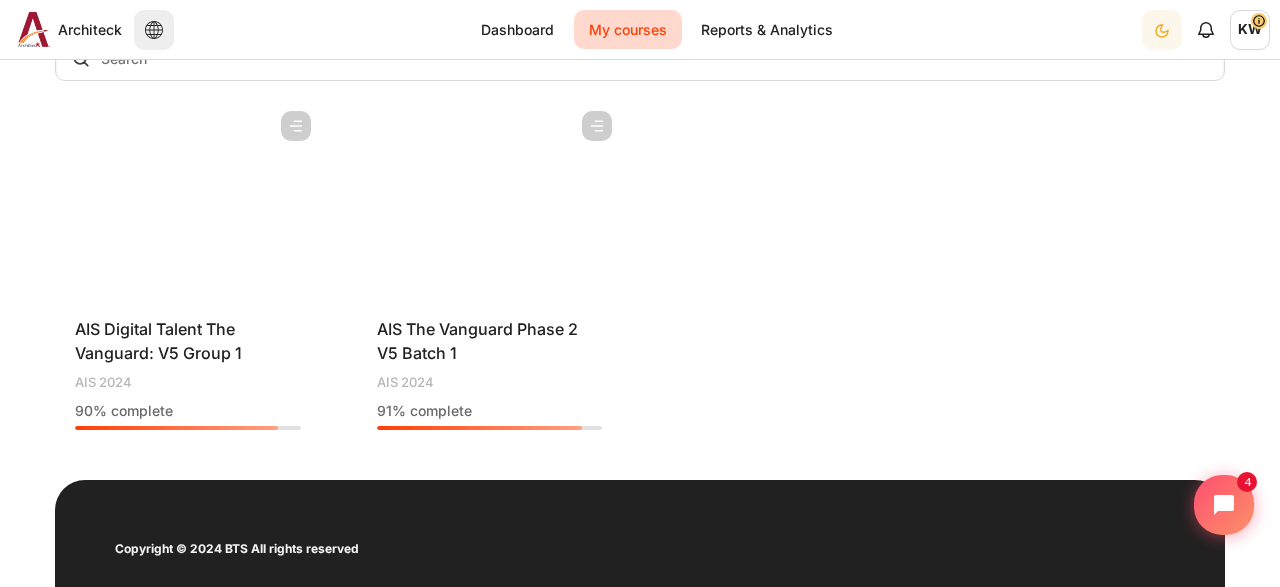 click at bounding box center [188, 201] 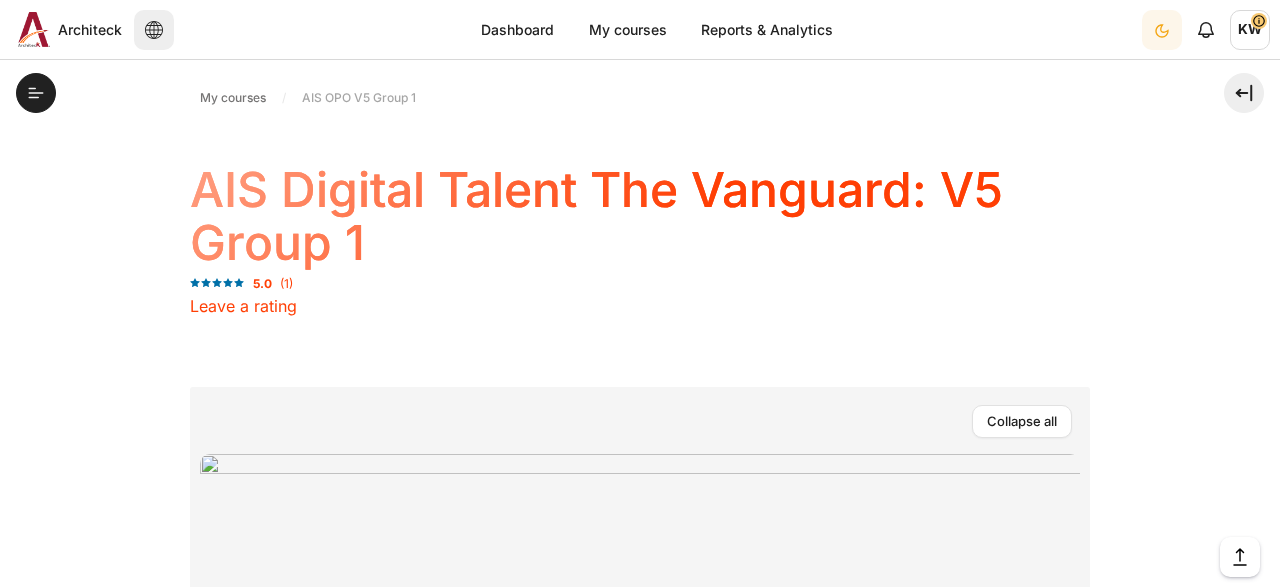 scroll, scrollTop: 0, scrollLeft: 0, axis: both 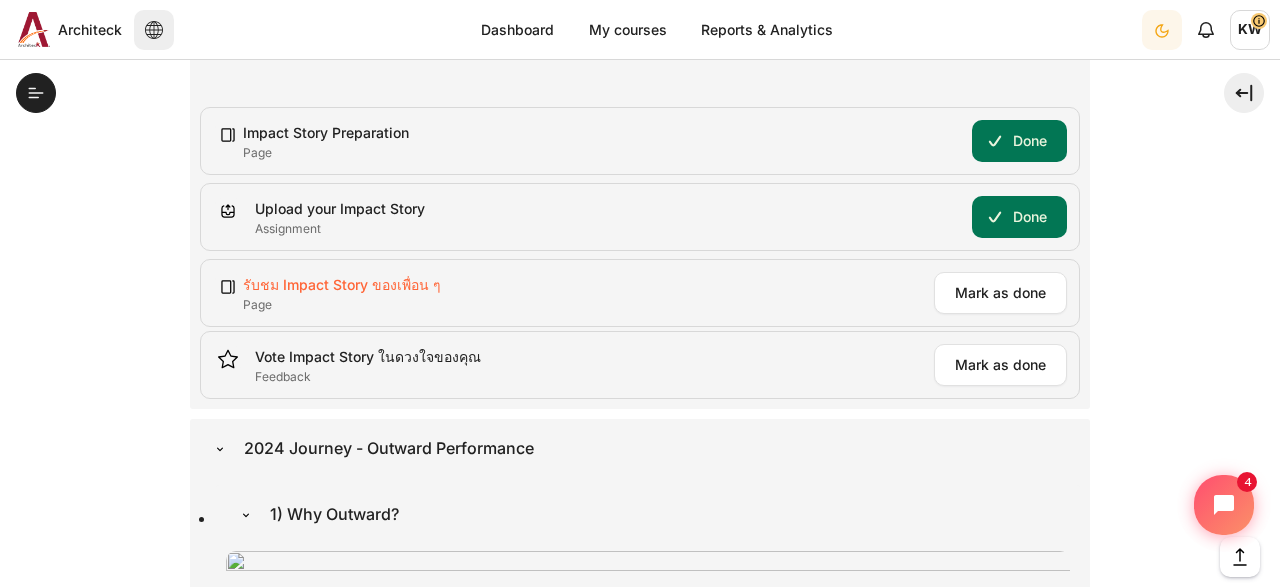 click on "รับชม Impact Story ของเพื่อน ๆ   Page" at bounding box center (342, 284) 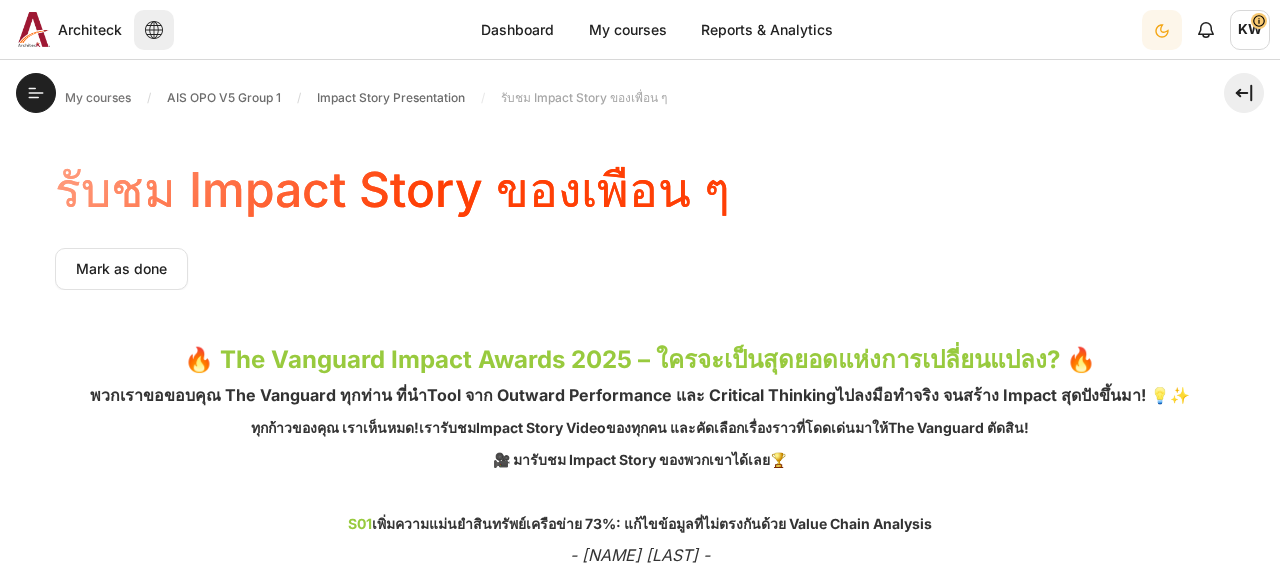 scroll, scrollTop: 0, scrollLeft: 0, axis: both 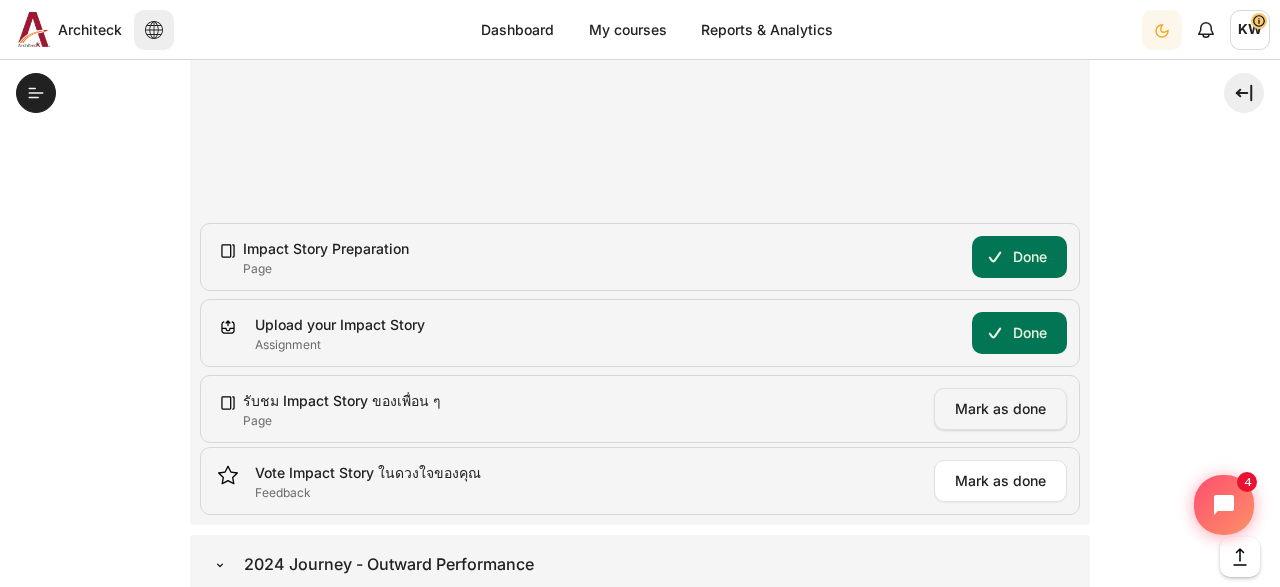click on "Mark as done" at bounding box center (1000, 409) 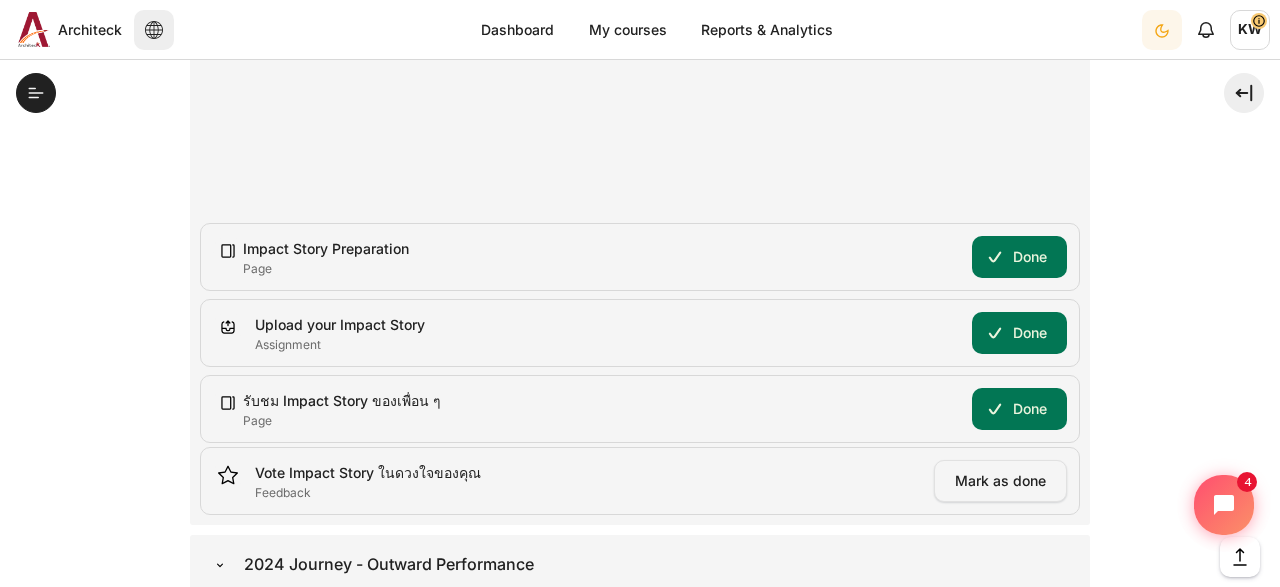click on "Mark as done" at bounding box center (1000, 481) 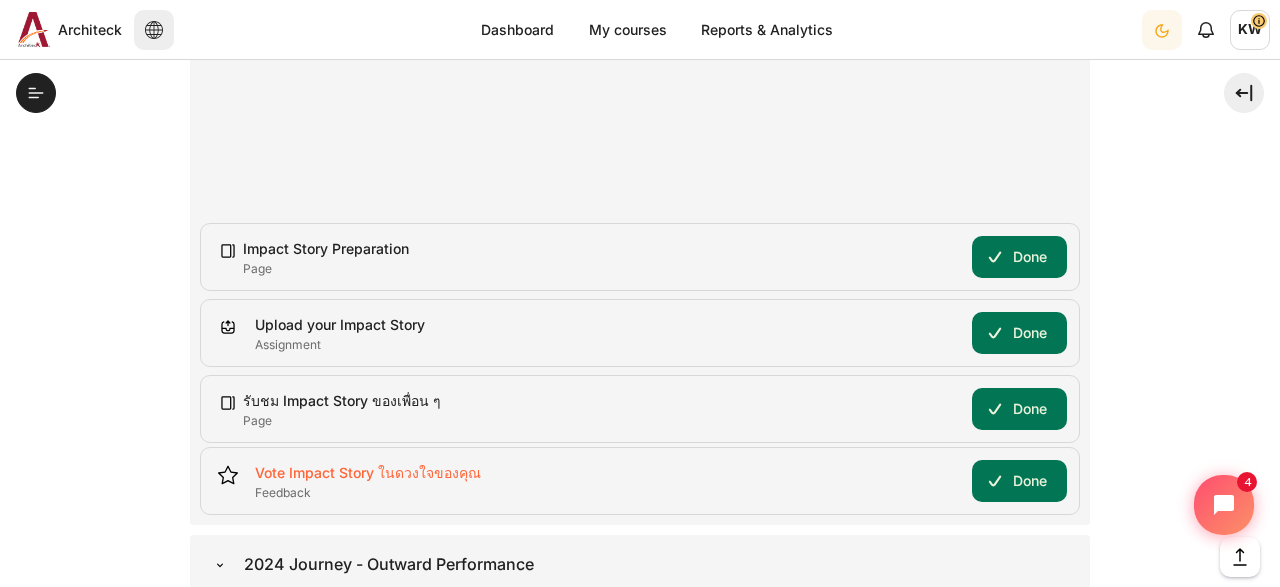 click on "Vote Impact Story ในดวงใจของคุณ   Feedback" at bounding box center [368, 472] 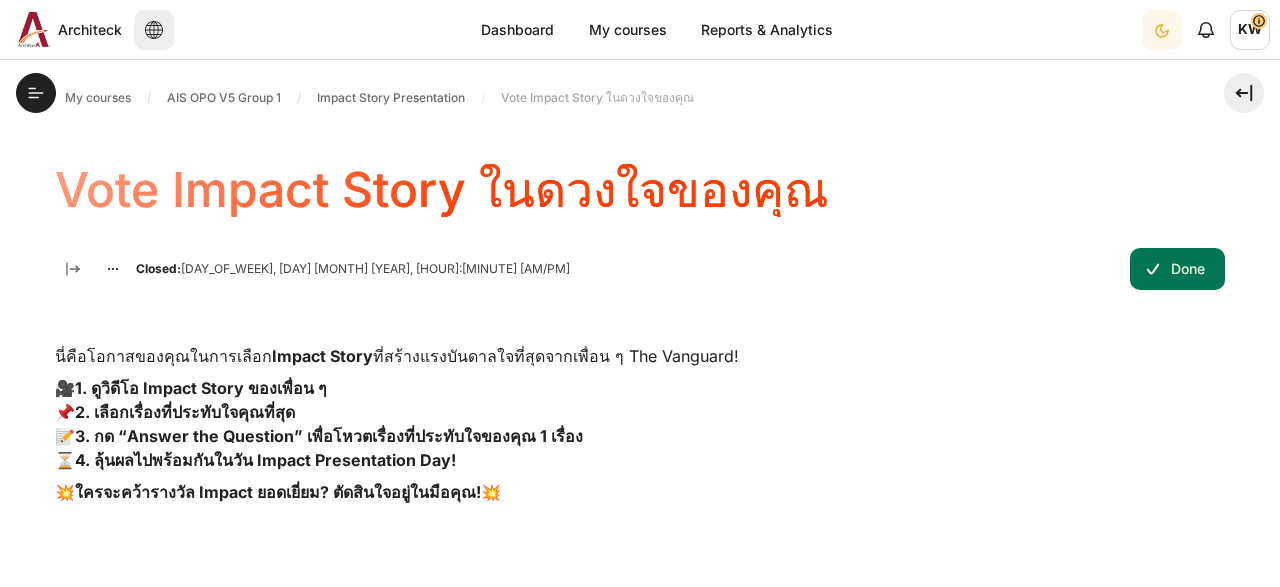 scroll, scrollTop: 0, scrollLeft: 0, axis: both 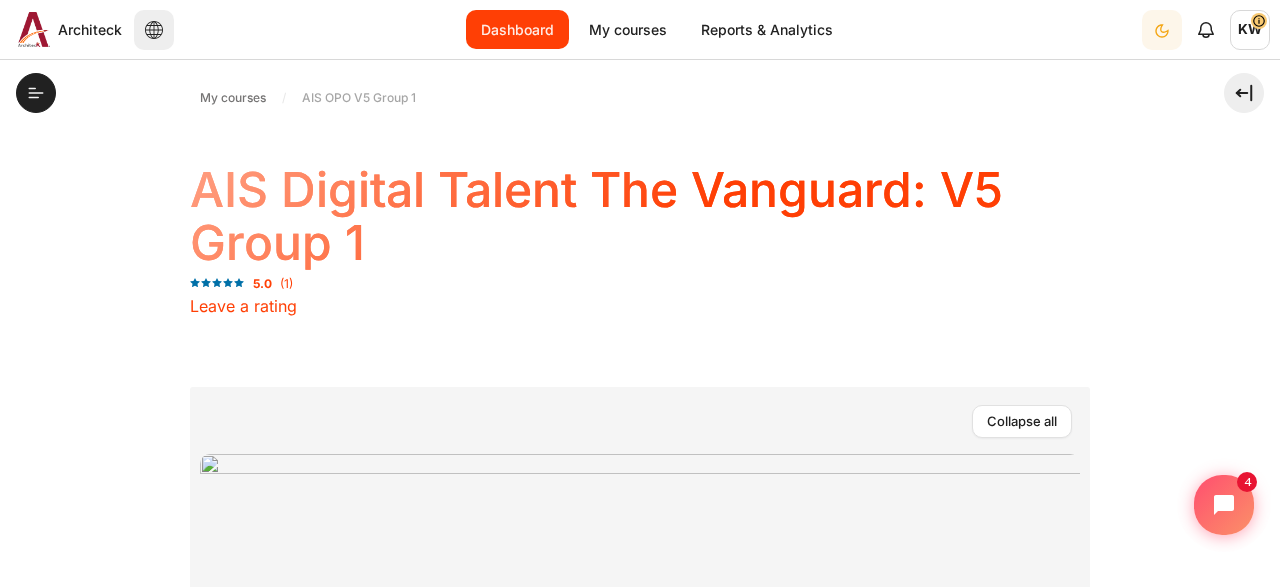 click on "Dashboard" at bounding box center (517, 29) 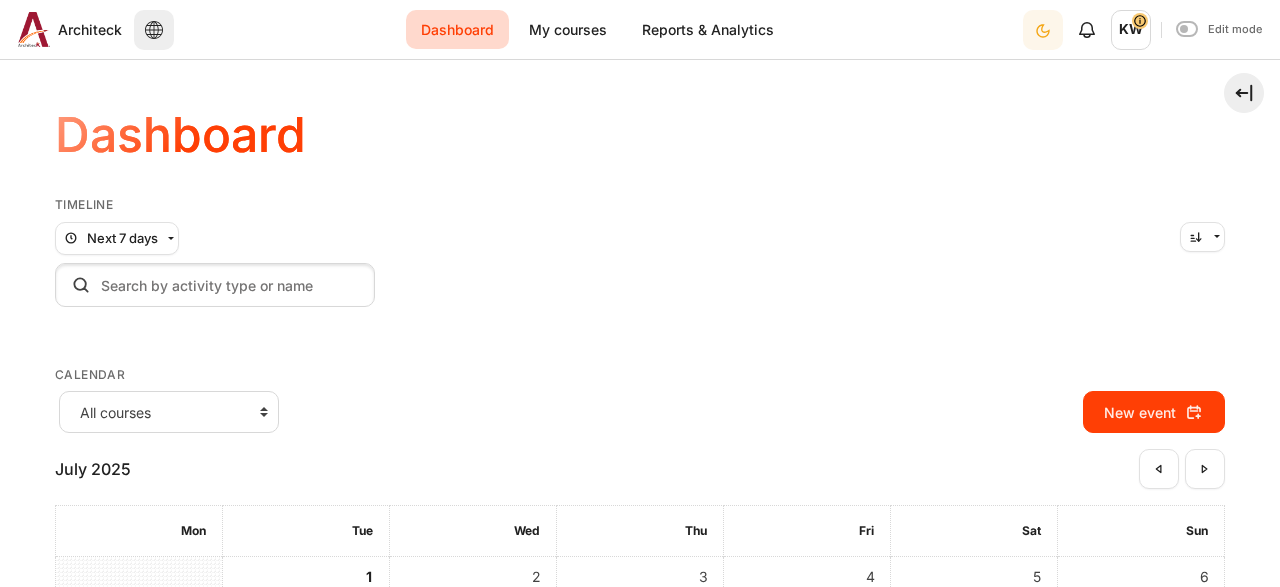 scroll, scrollTop: 0, scrollLeft: 0, axis: both 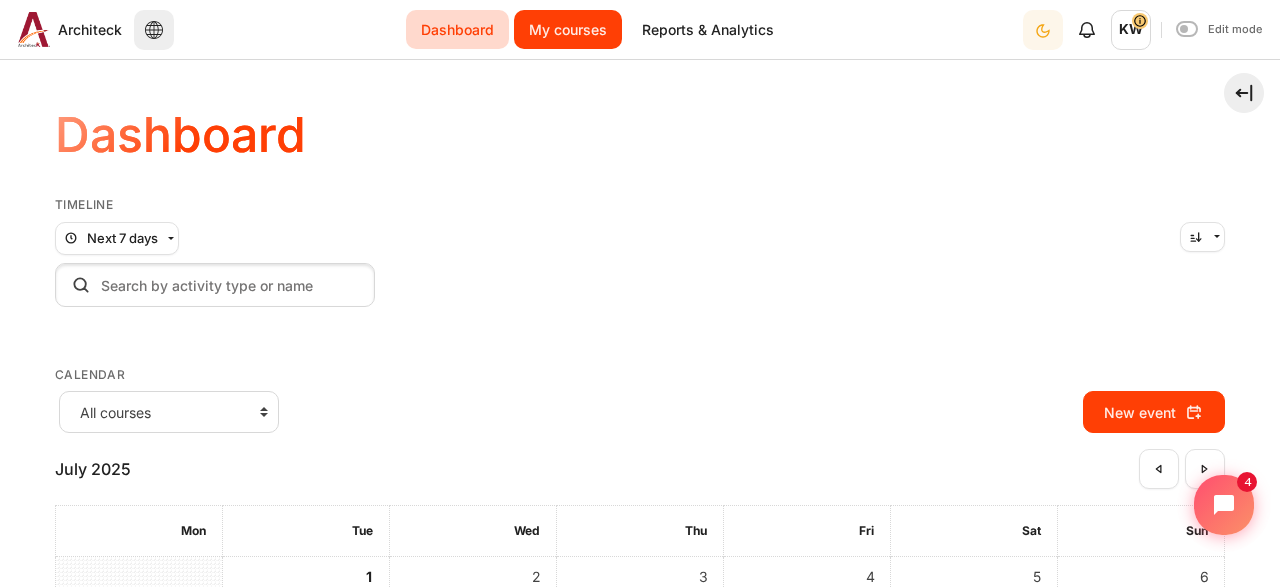 click on "My courses" at bounding box center [568, 29] 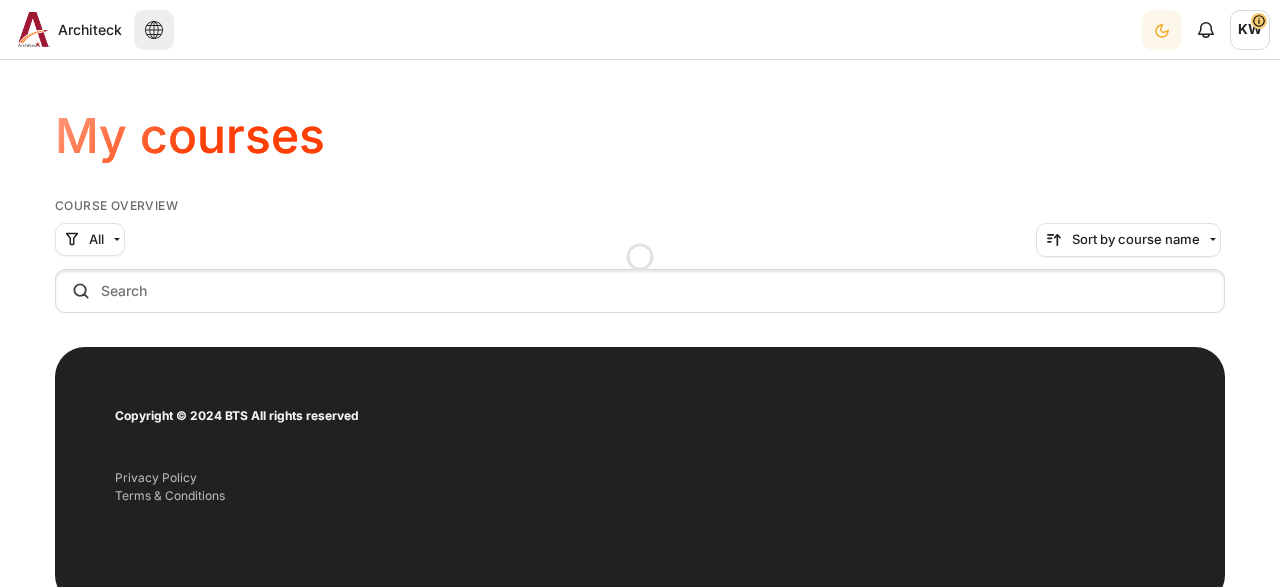 scroll, scrollTop: 0, scrollLeft: 0, axis: both 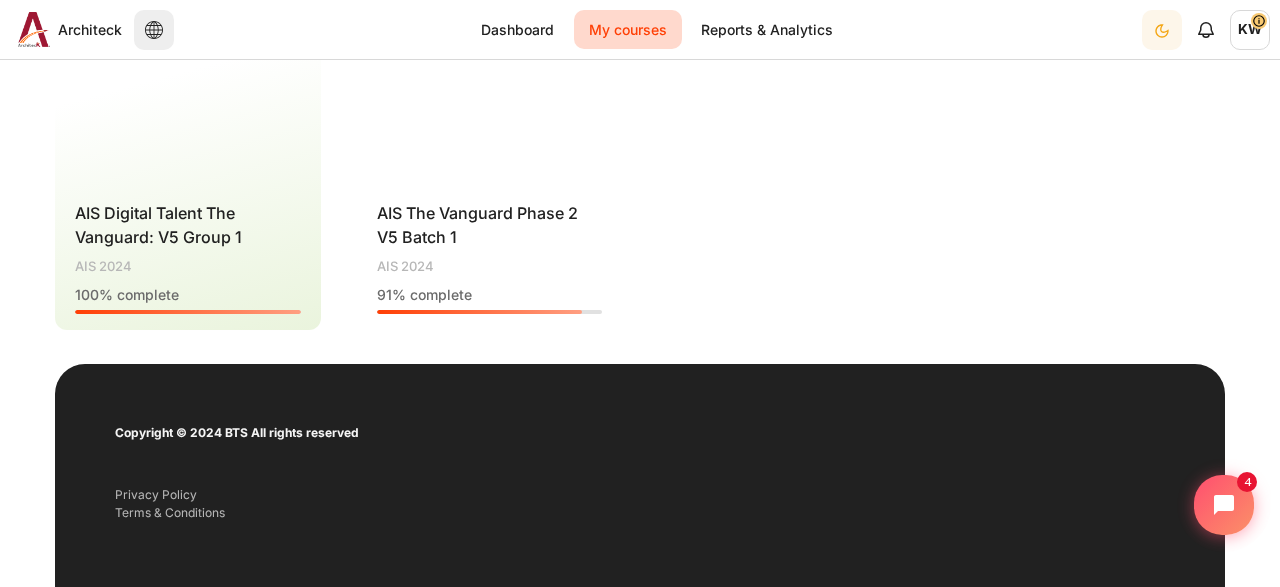 click at bounding box center [490, 85] 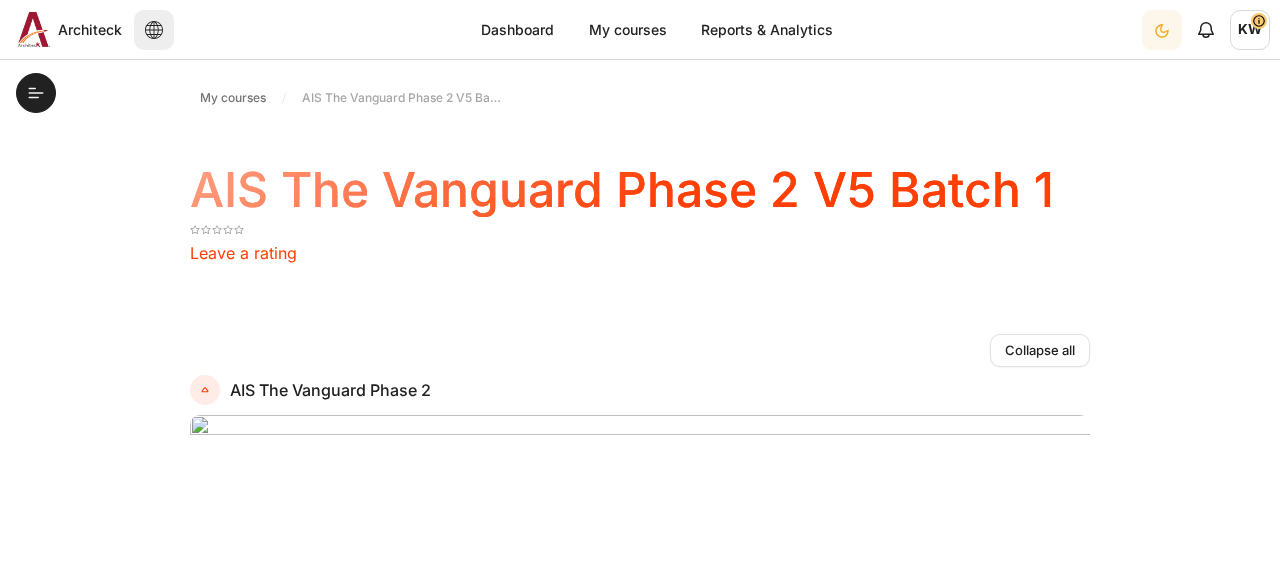 scroll, scrollTop: 0, scrollLeft: 0, axis: both 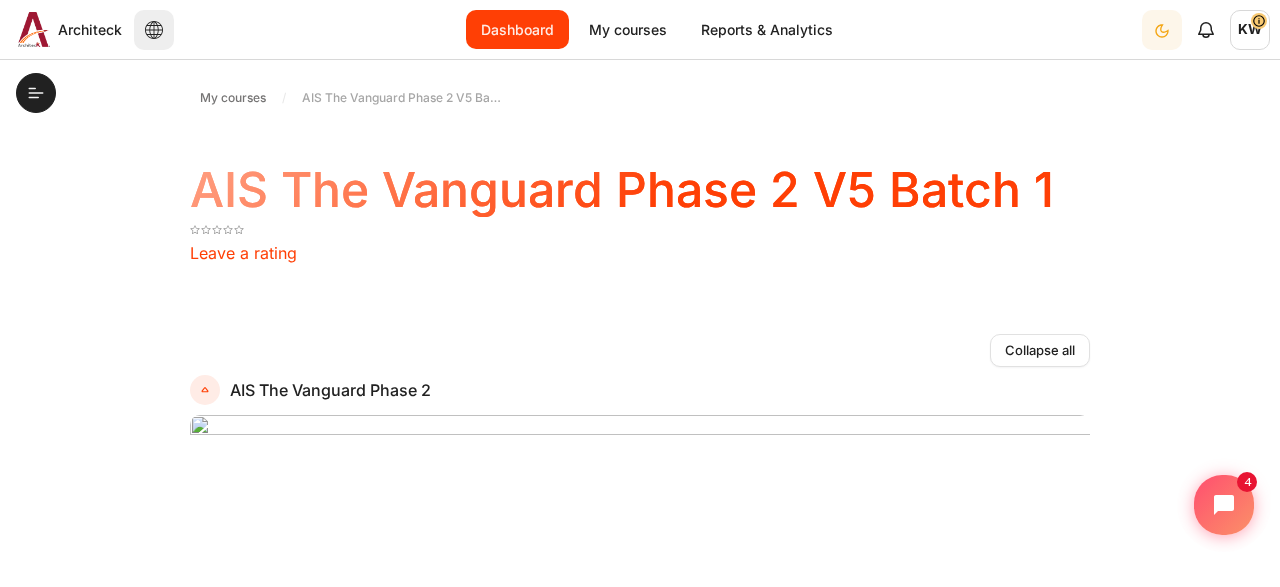 click on "Dashboard" at bounding box center [517, 29] 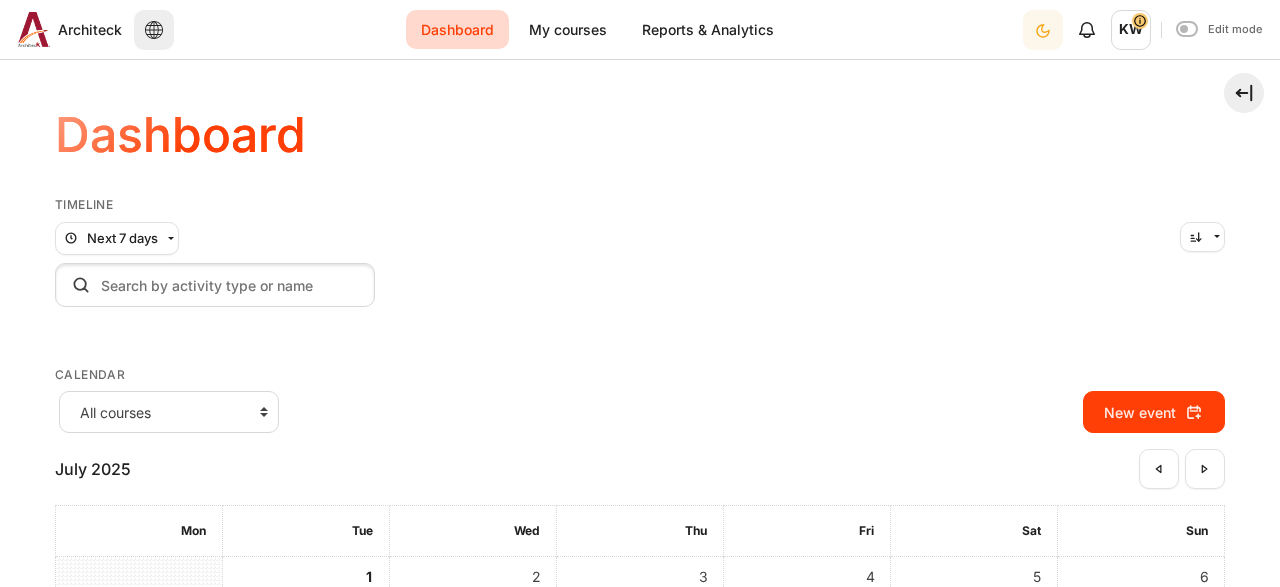 scroll, scrollTop: 0, scrollLeft: 0, axis: both 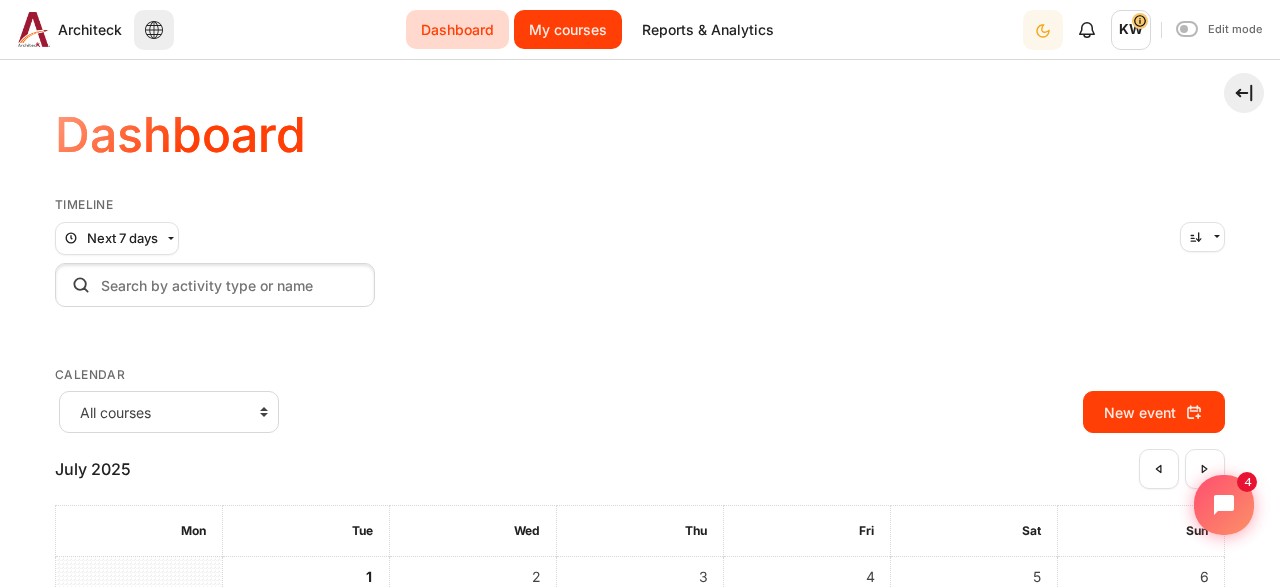 click on "My courses" at bounding box center (568, 29) 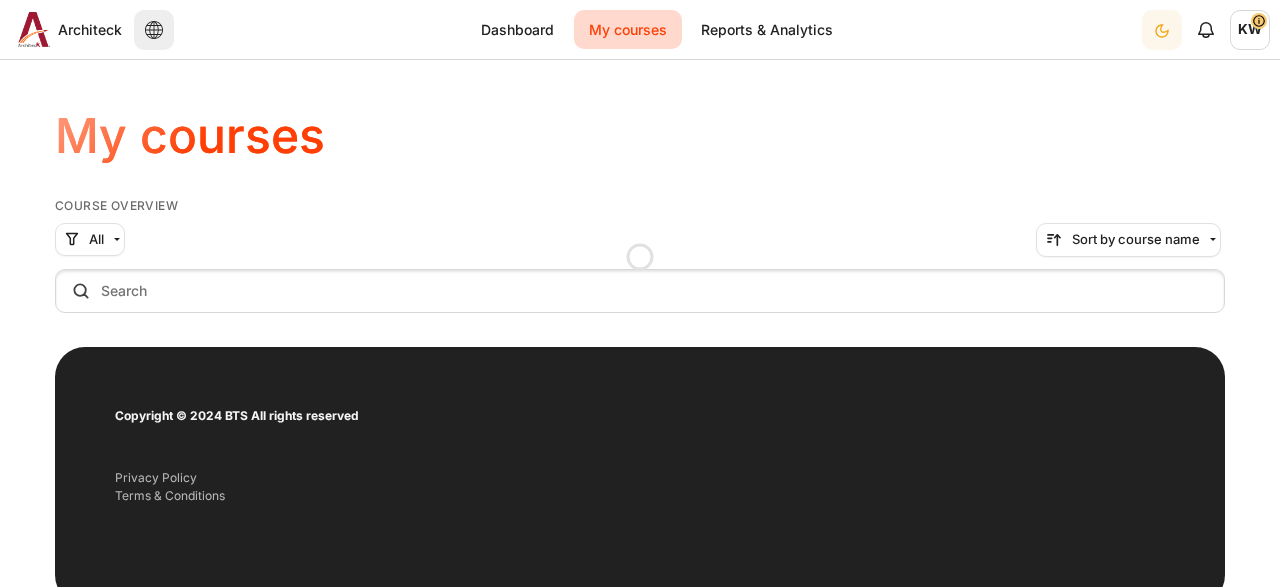 scroll, scrollTop: 0, scrollLeft: 0, axis: both 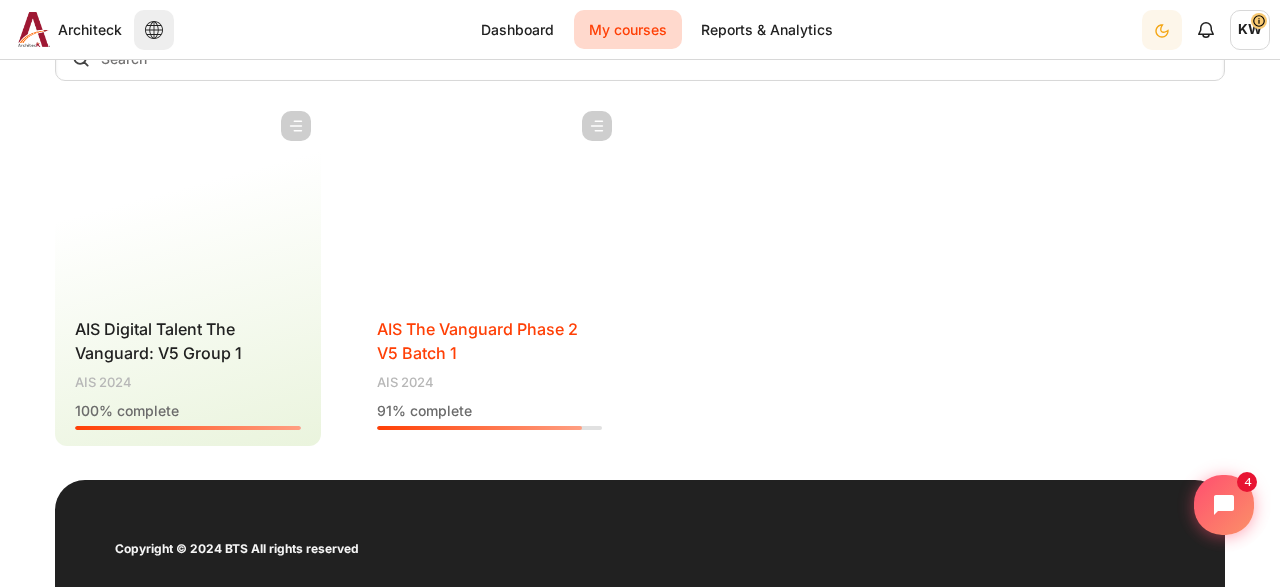 click on "AIS The Vanguard Phase 2 V5 Batch 1" at bounding box center [477, 341] 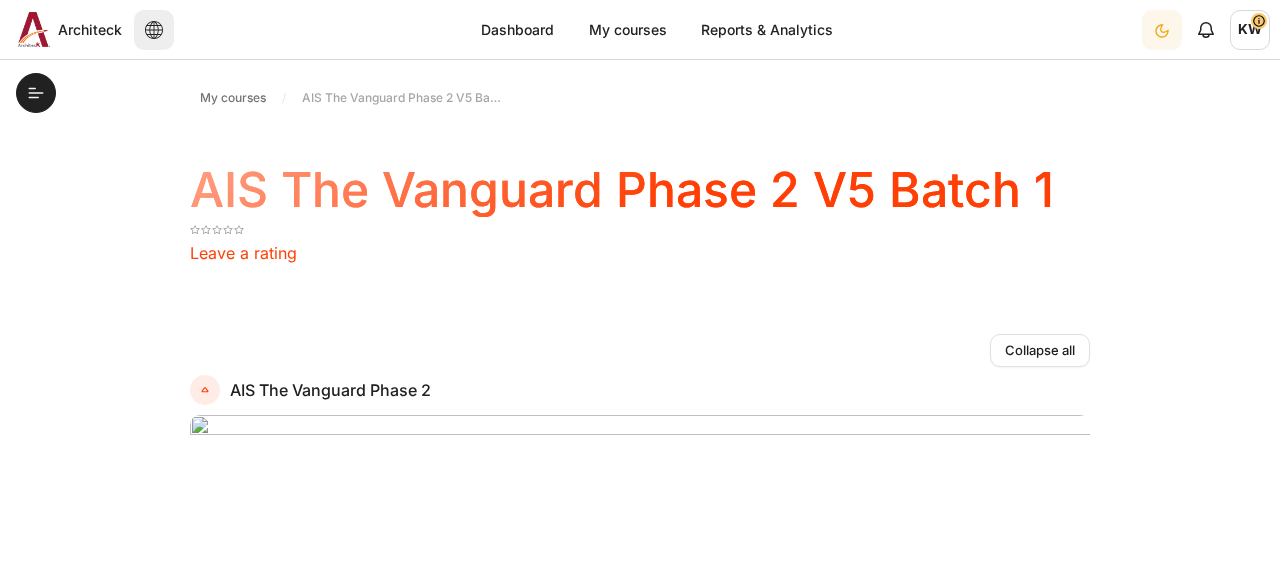 scroll, scrollTop: 0, scrollLeft: 0, axis: both 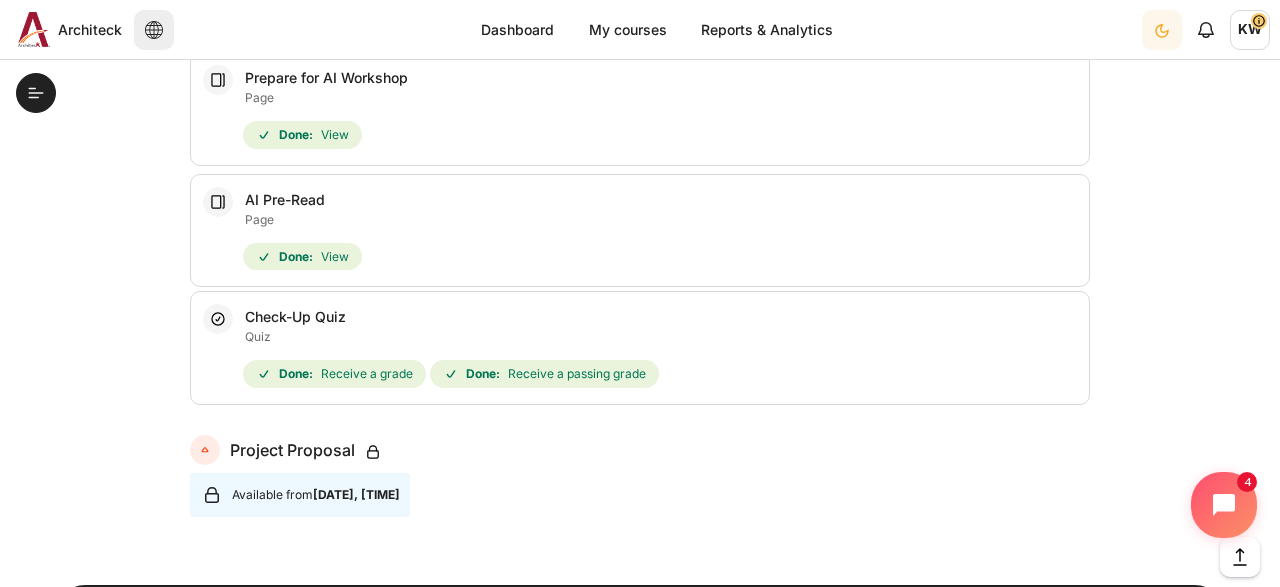 click 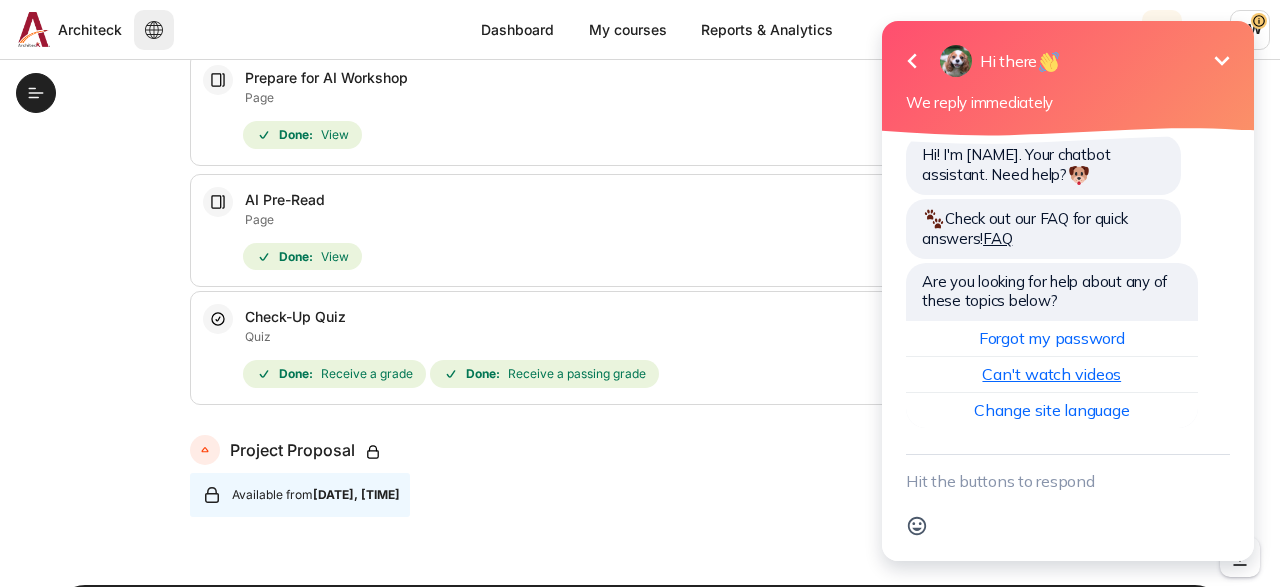 scroll, scrollTop: 61, scrollLeft: 0, axis: vertical 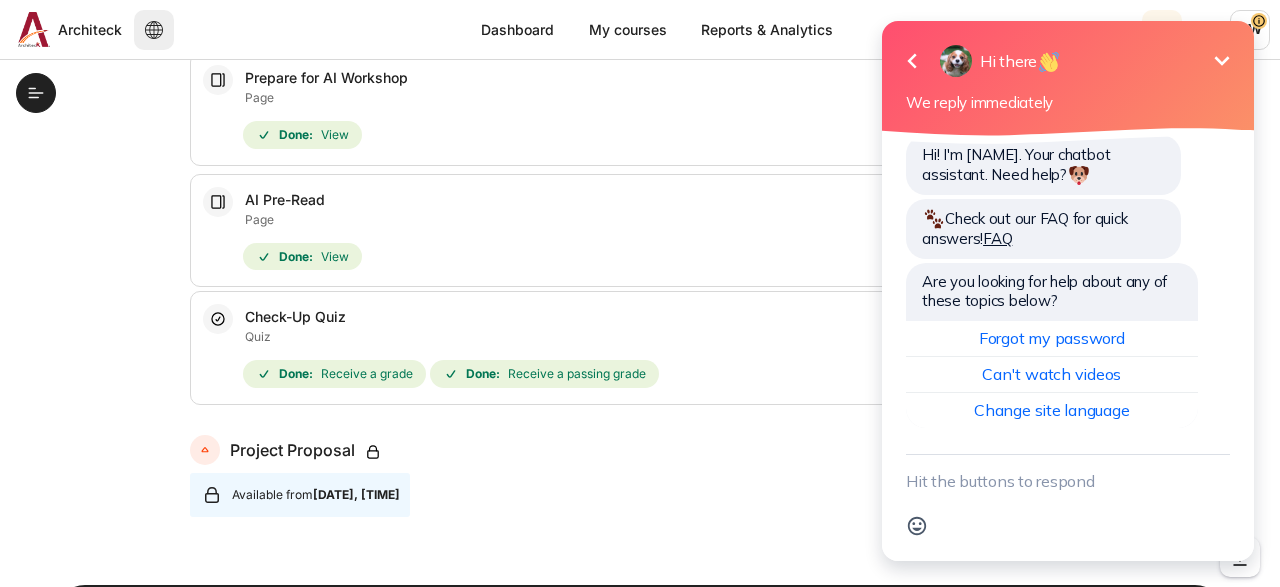 click on "Available from  [DATE], [TIME]" at bounding box center (640, 495) 